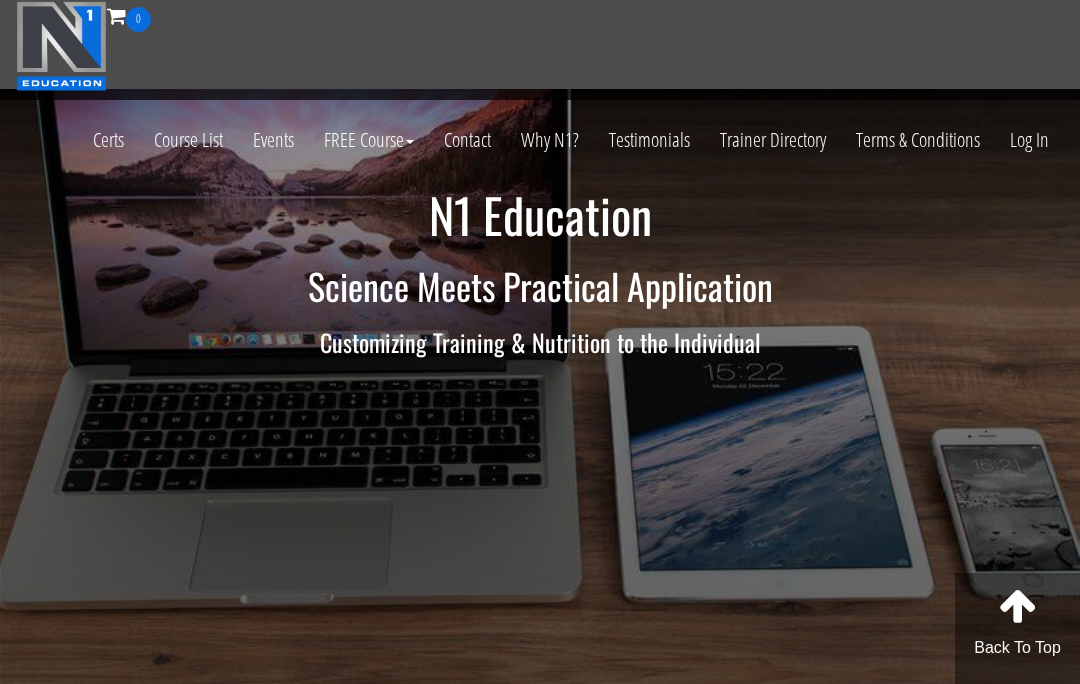 scroll, scrollTop: 31, scrollLeft: 0, axis: vertical 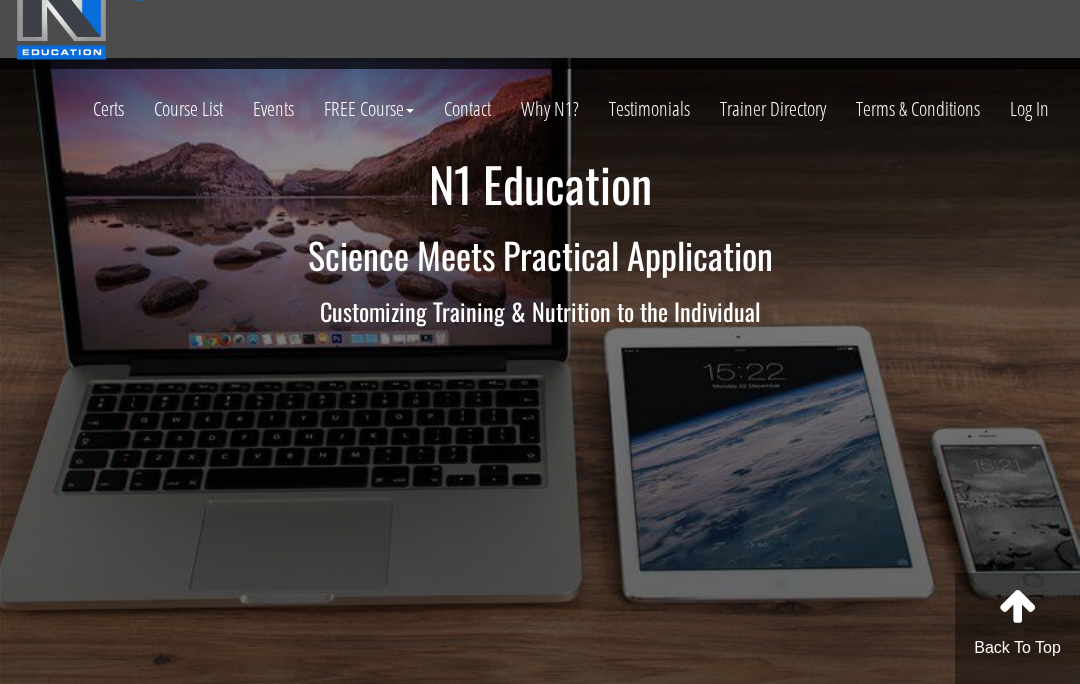 click on "Log In" at bounding box center (1029, 109) 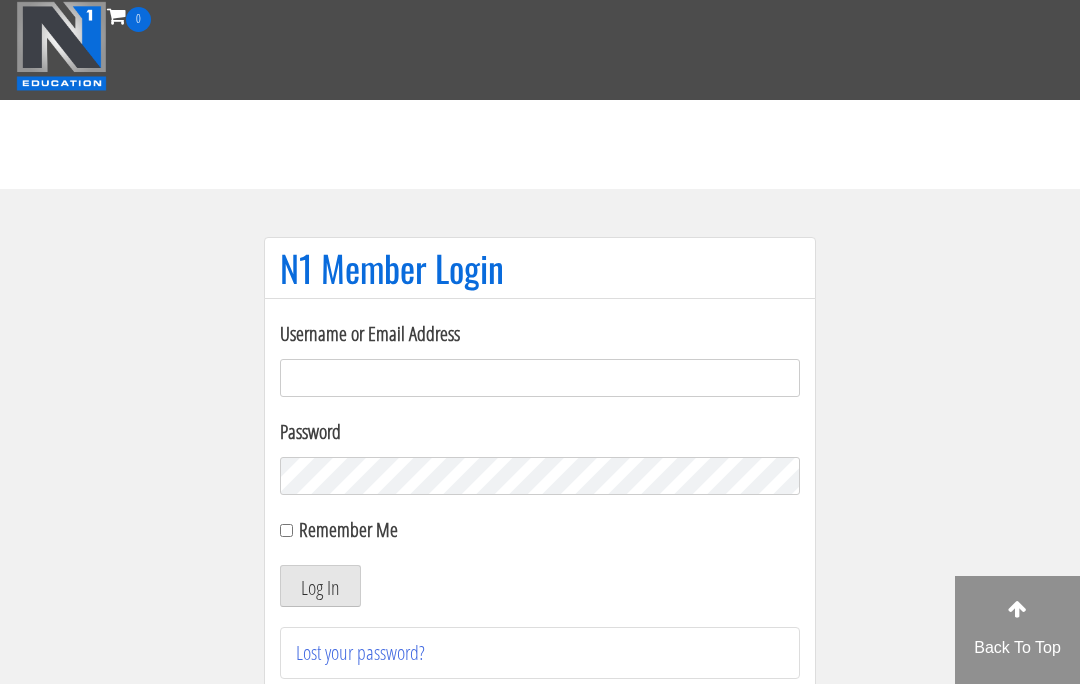 scroll, scrollTop: 0, scrollLeft: 0, axis: both 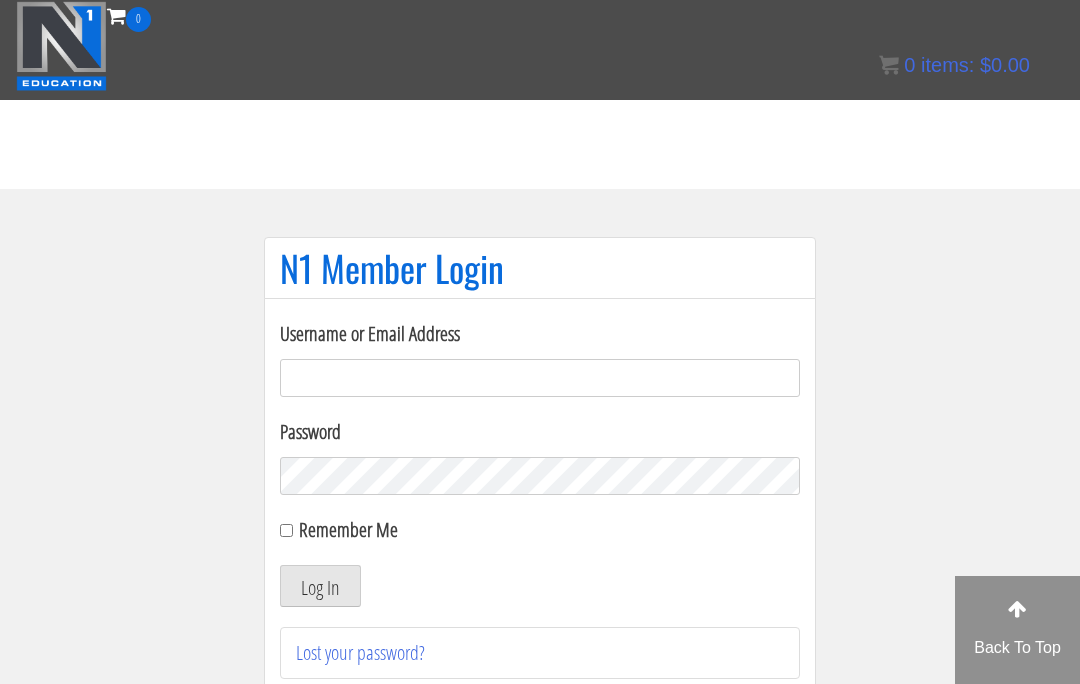 click on "Username or Email Address" at bounding box center [540, 378] 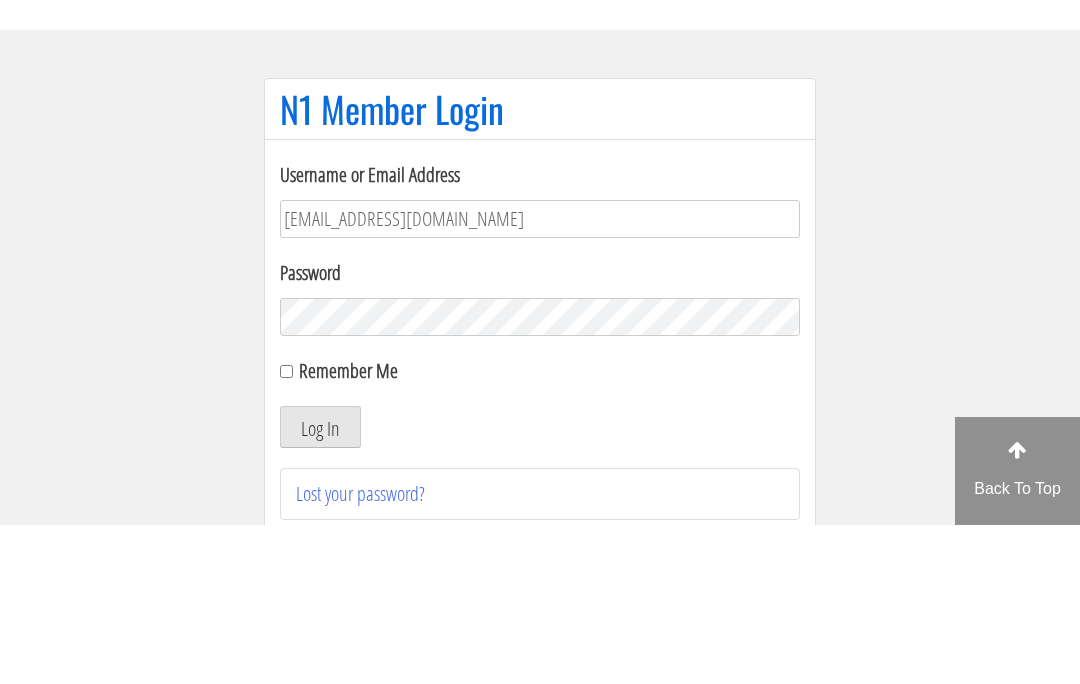 type on "bgaliffe95@gmail.com" 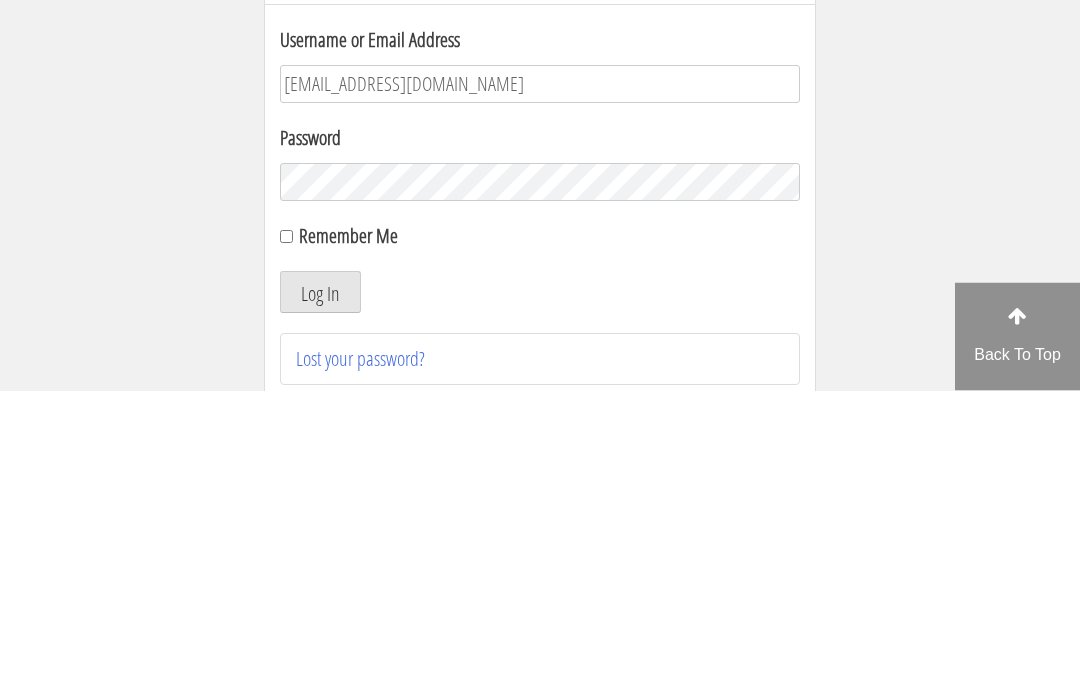 click on "Log In" at bounding box center (320, 586) 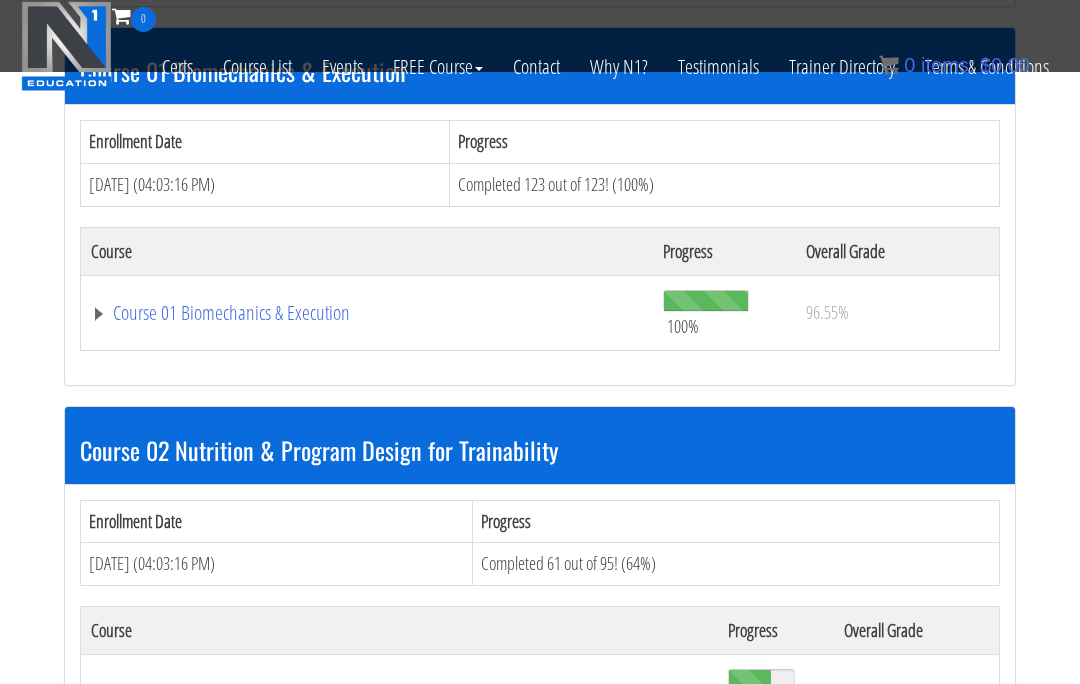 scroll, scrollTop: 619, scrollLeft: 0, axis: vertical 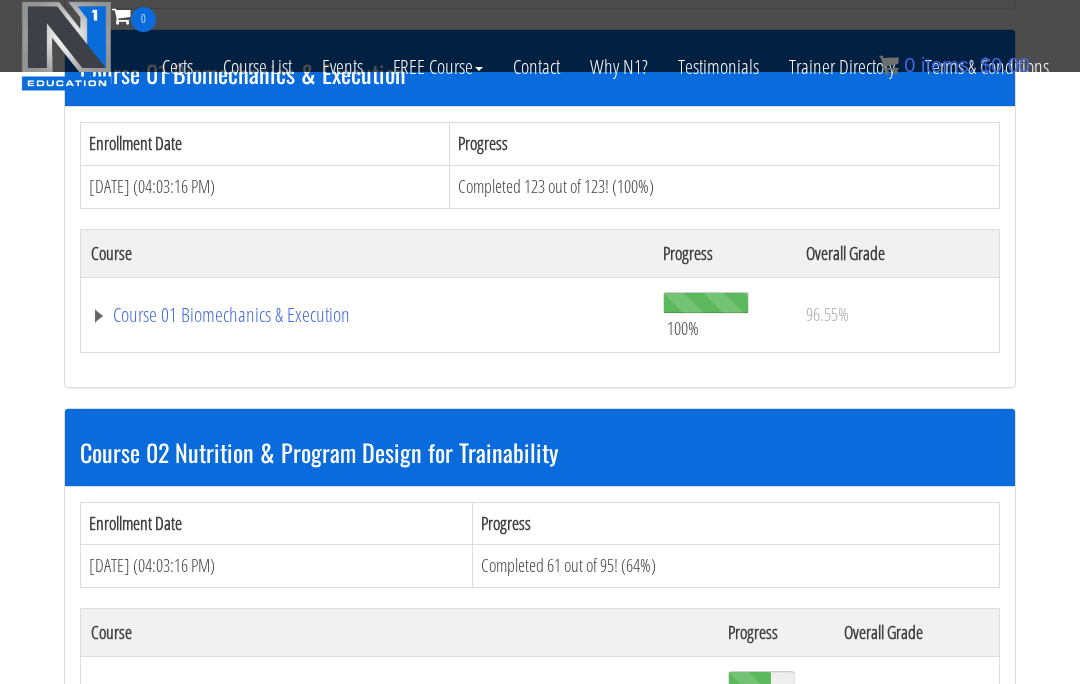 click on "Course 01 Biomechanics & Execution" at bounding box center (308, -51) 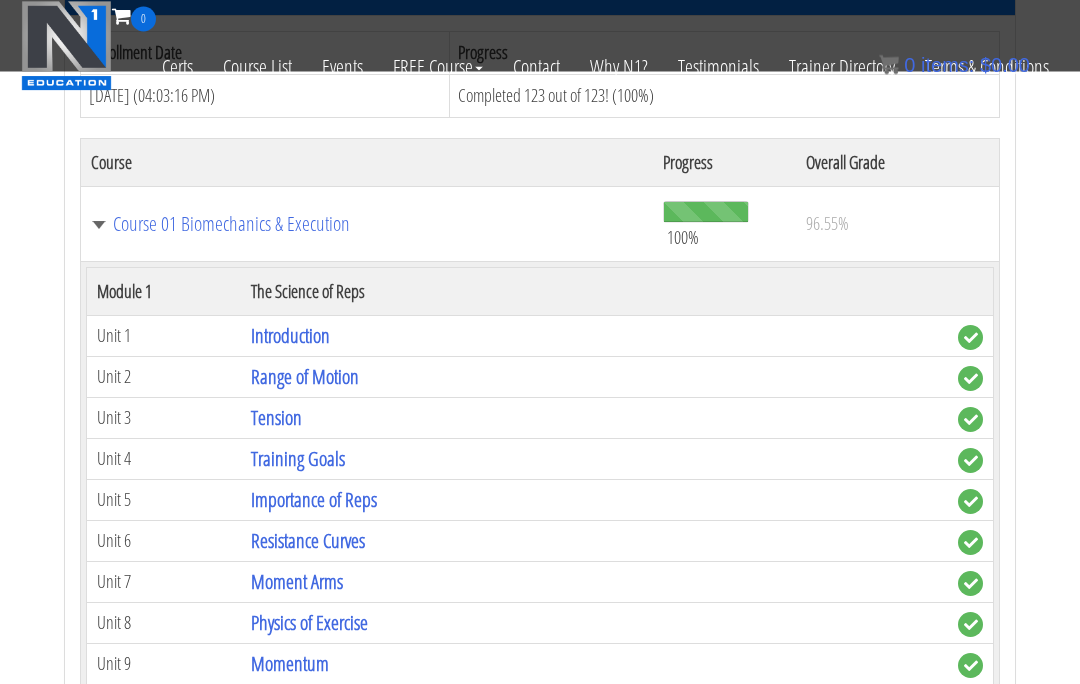 scroll, scrollTop: 742, scrollLeft: 0, axis: vertical 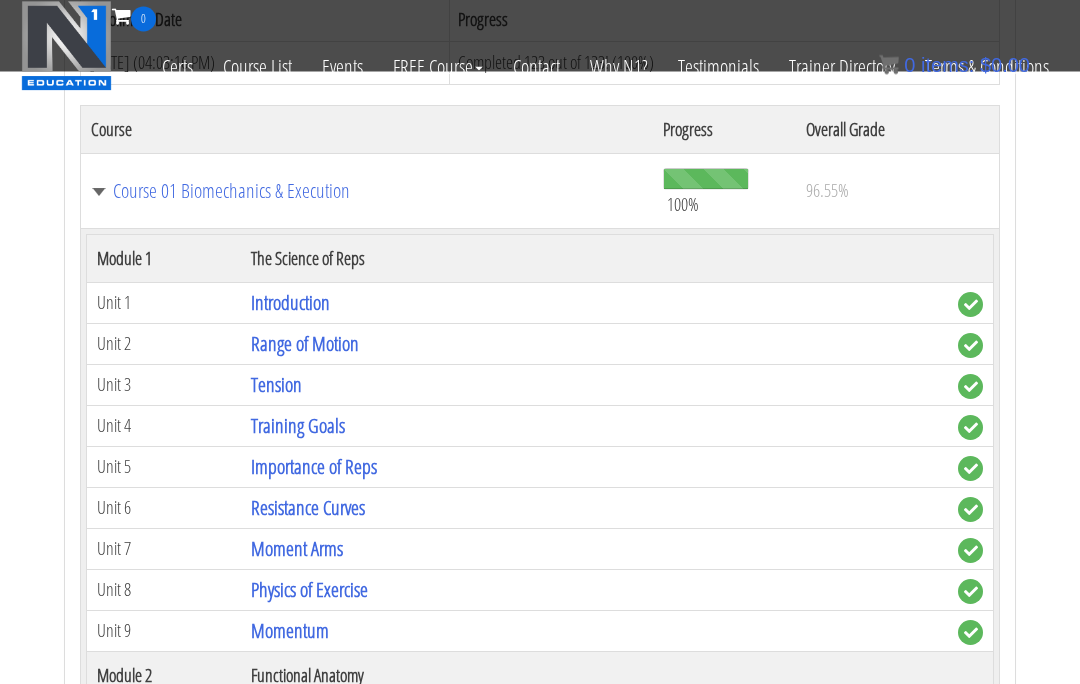 click on "Introduction" at bounding box center [290, 303] 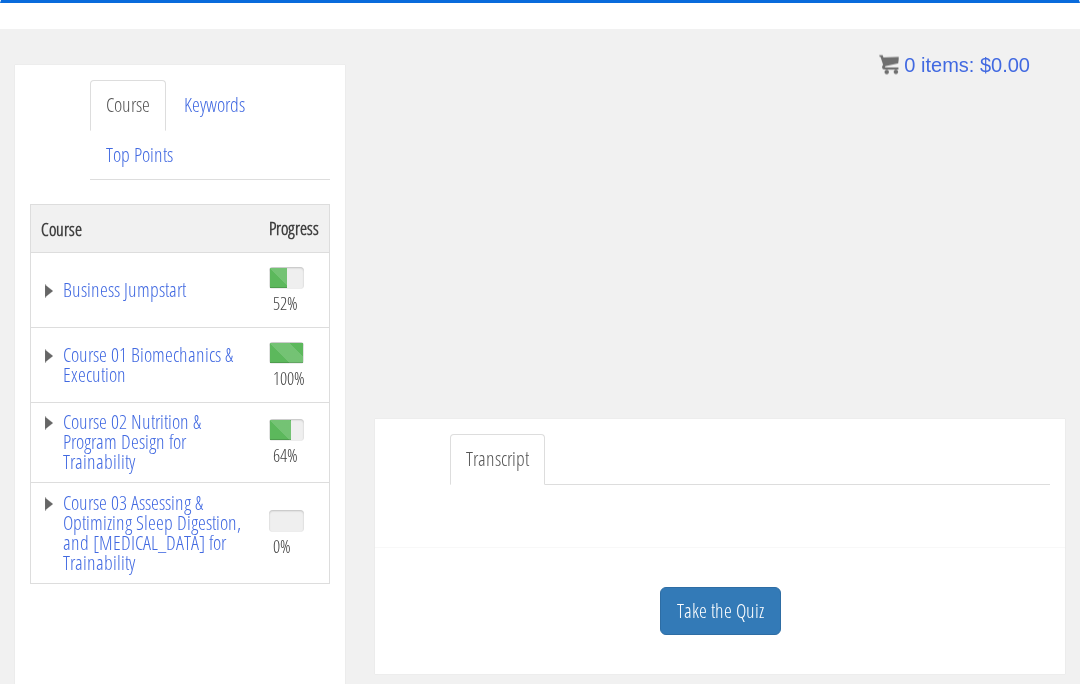 scroll, scrollTop: 195, scrollLeft: 0, axis: vertical 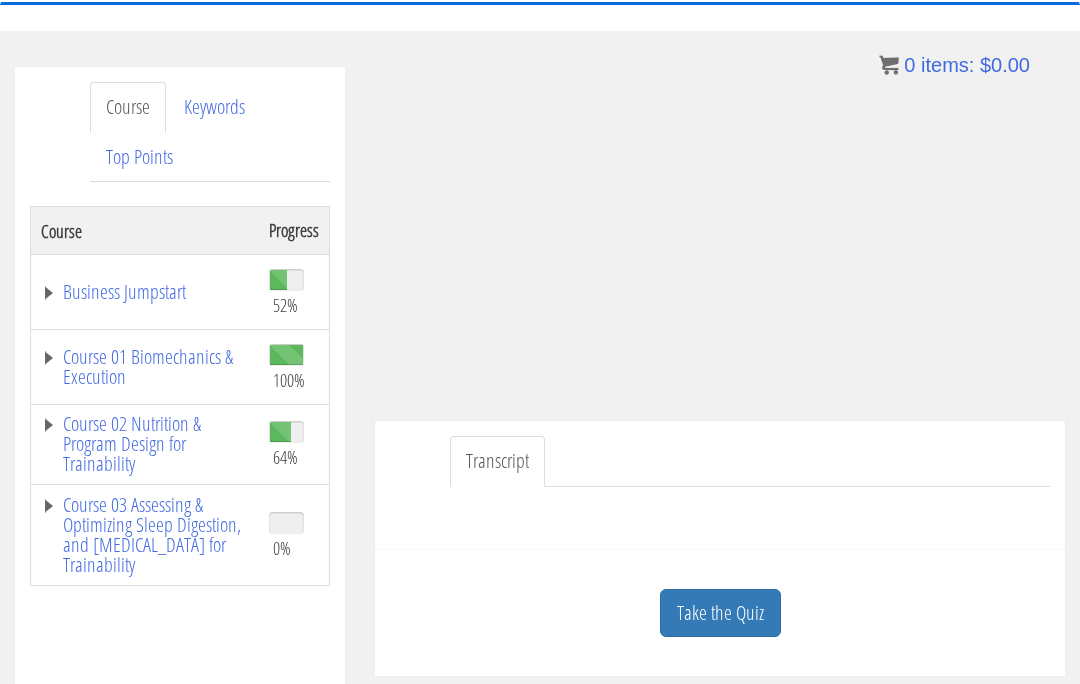 click on "Course 01 Biomechanics & Execution" at bounding box center [145, 367] 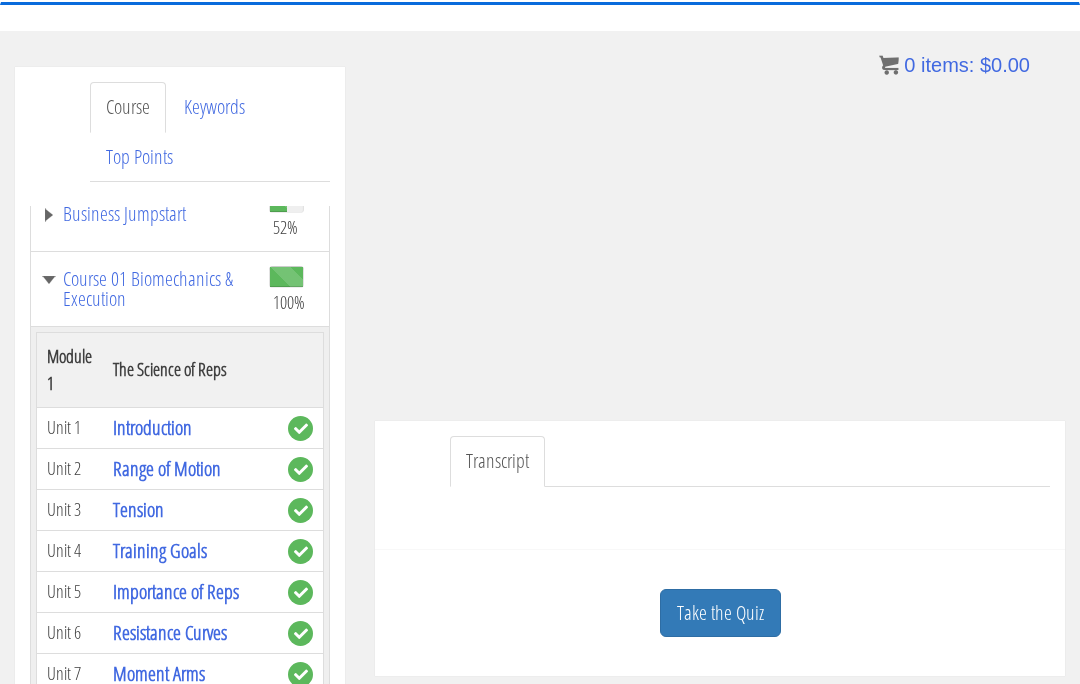 scroll, scrollTop: 77, scrollLeft: 0, axis: vertical 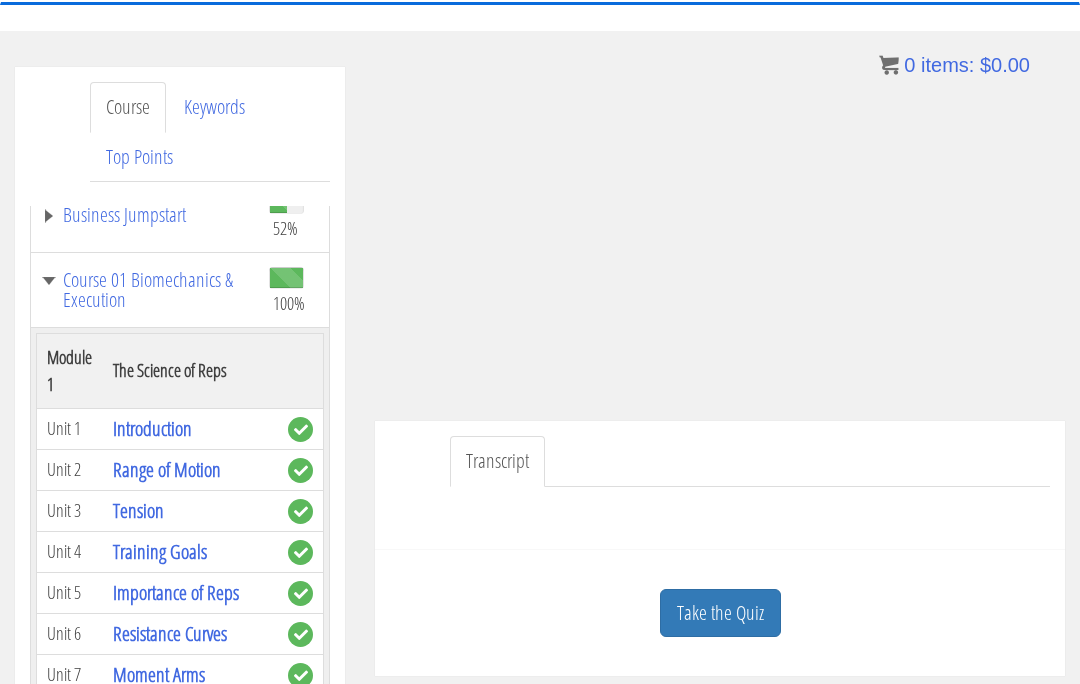 click on "Range of Motion" at bounding box center (167, 469) 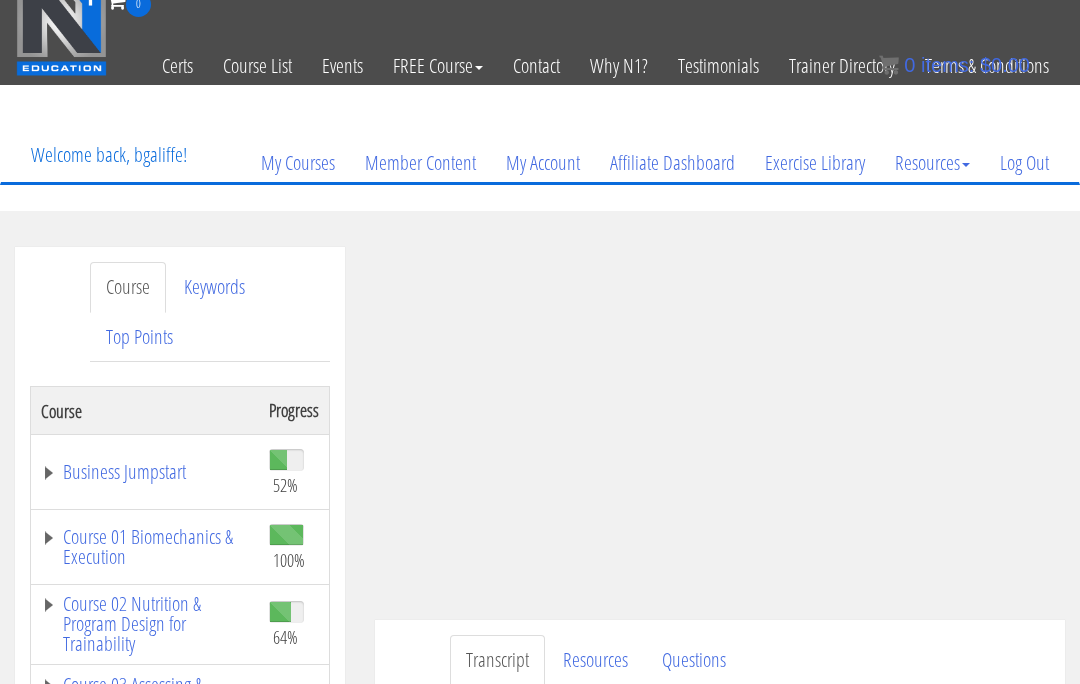 scroll, scrollTop: 0, scrollLeft: 0, axis: both 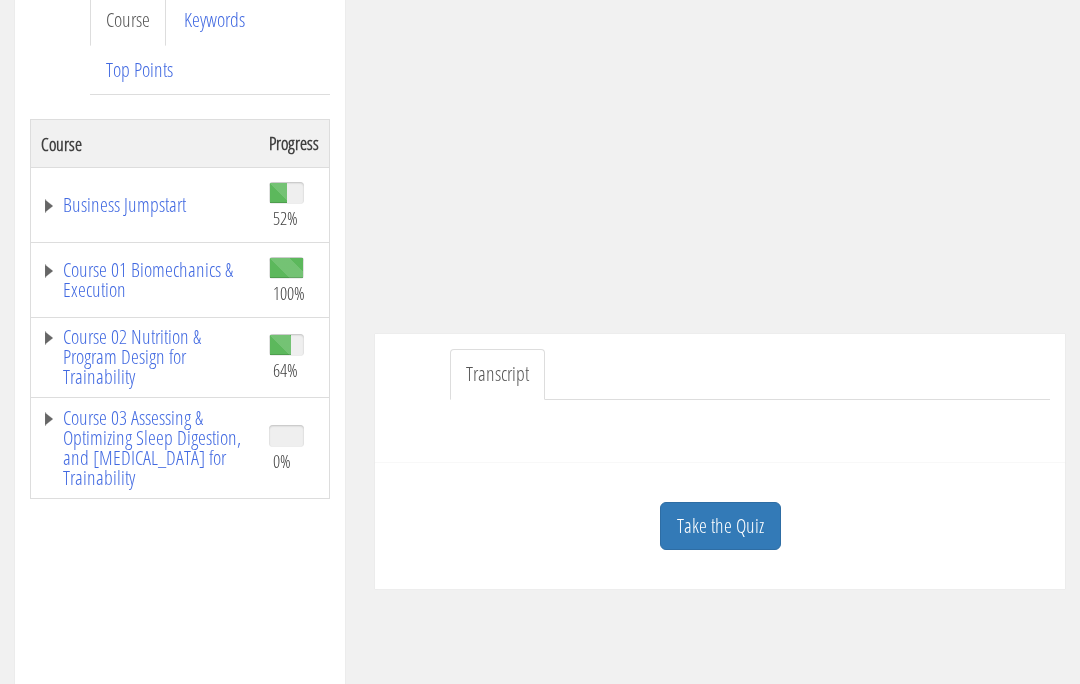 click on "Course 01 Biomechanics & Execution" at bounding box center (145, 280) 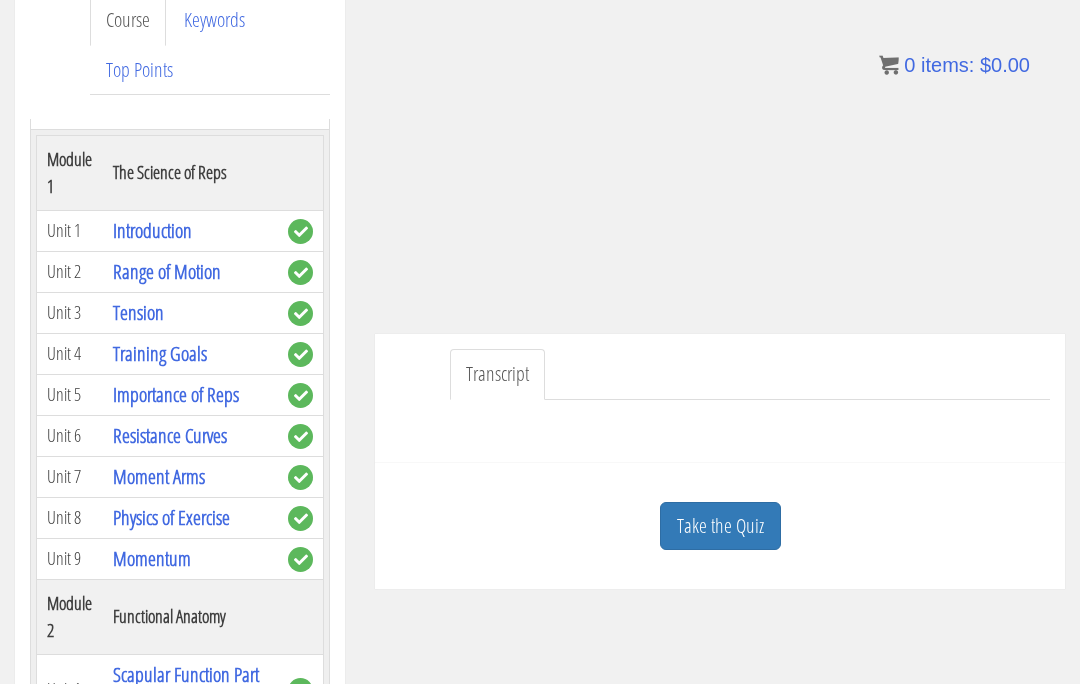 scroll, scrollTop: 197, scrollLeft: 0, axis: vertical 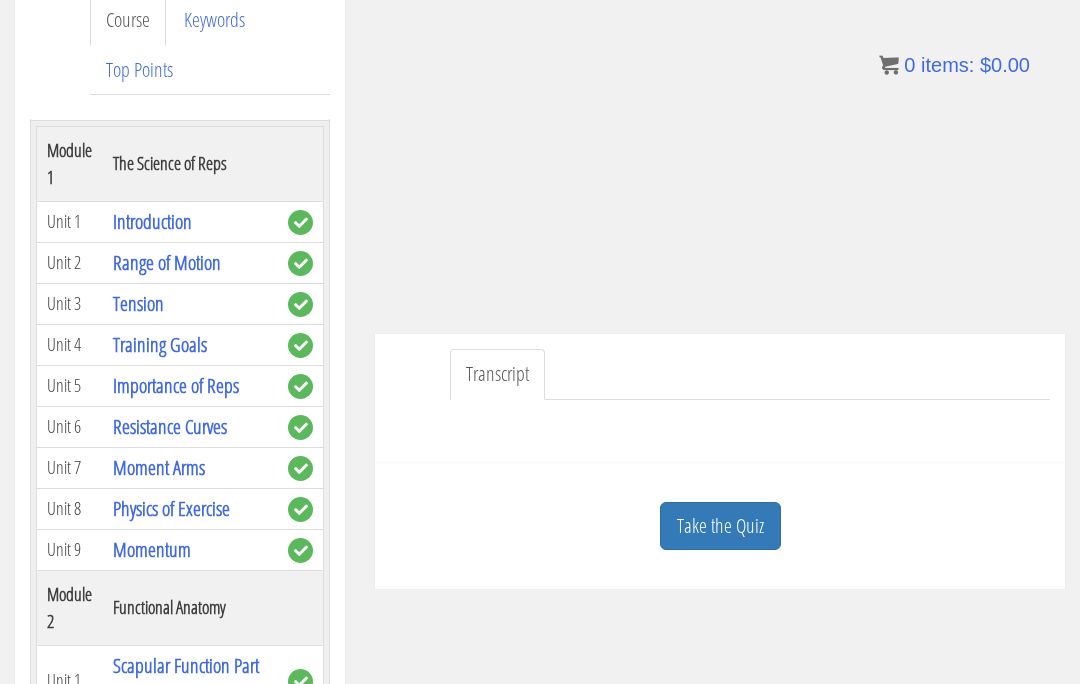 click on "Take the Quiz" at bounding box center (720, 526) 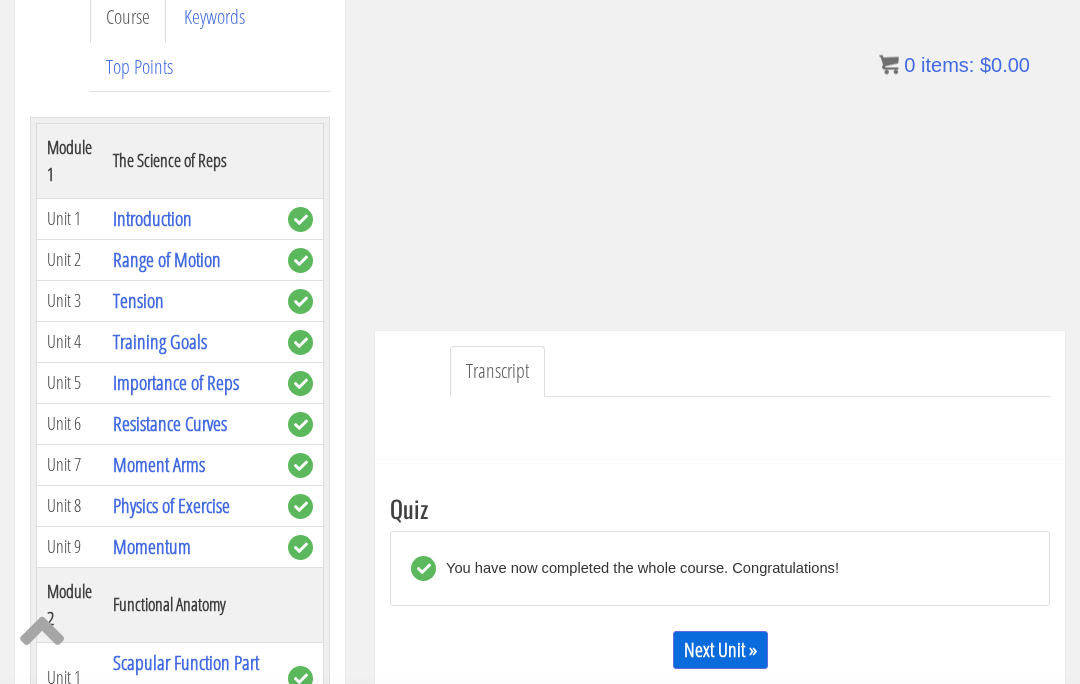 scroll, scrollTop: 243, scrollLeft: 0, axis: vertical 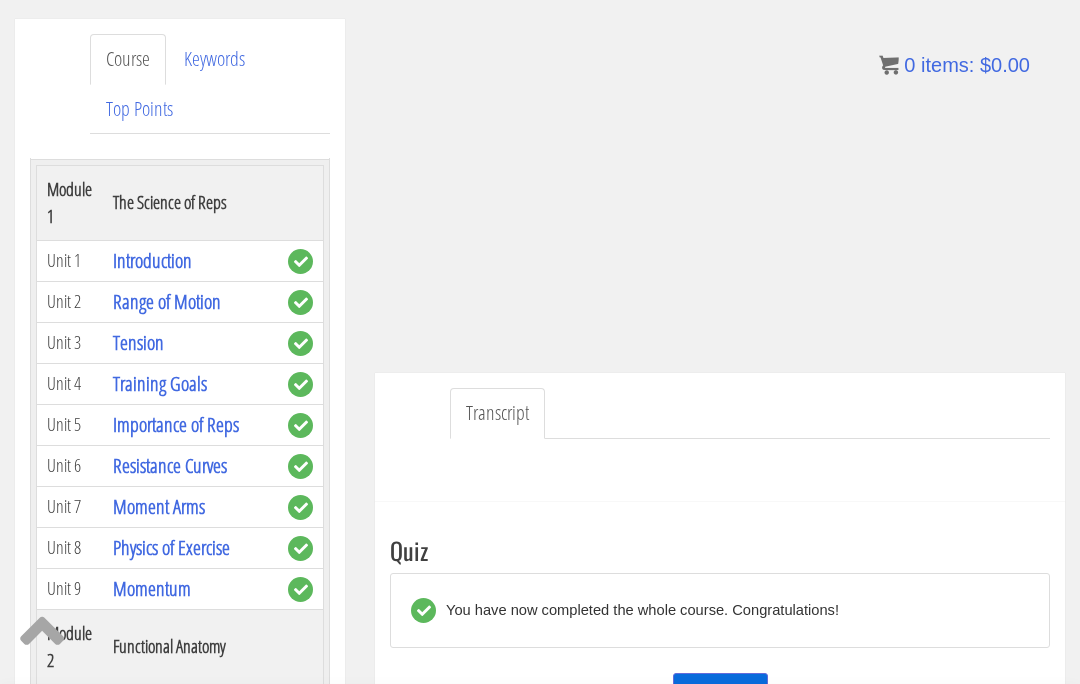 click on "Tension" at bounding box center [138, 342] 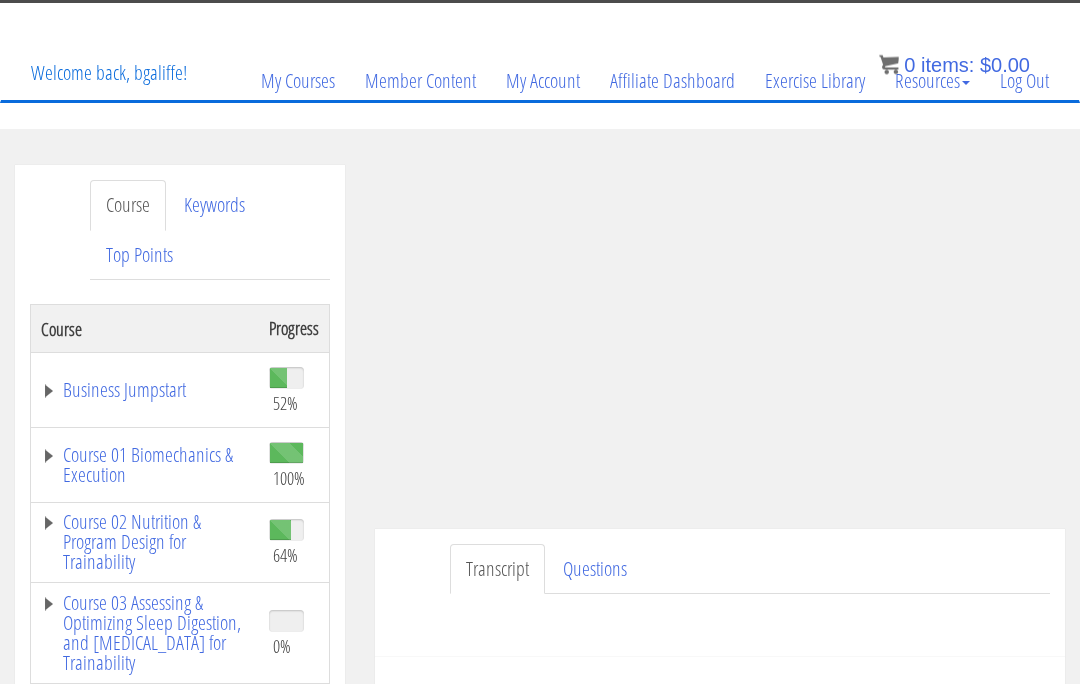 scroll, scrollTop: 97, scrollLeft: 0, axis: vertical 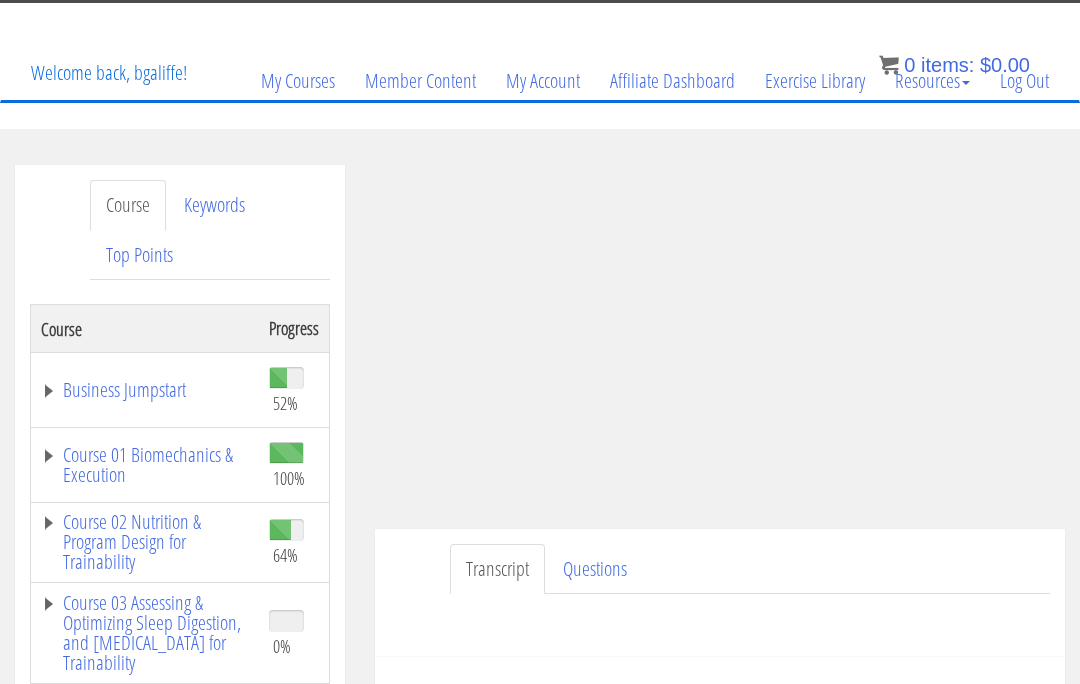 click on "Questions" at bounding box center (595, 569) 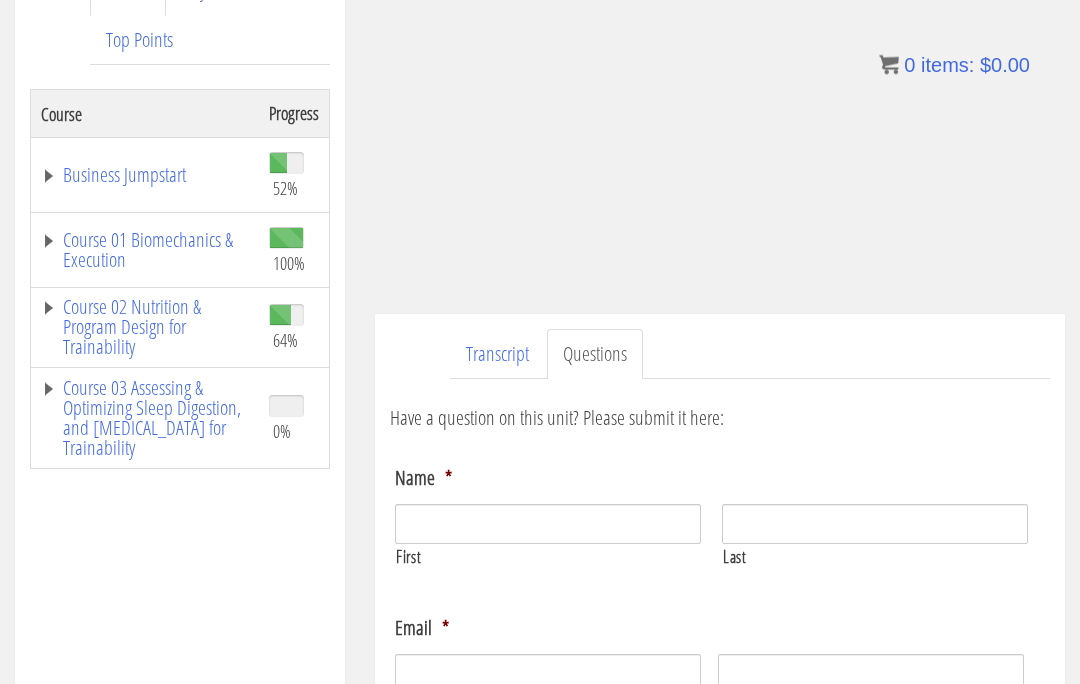scroll, scrollTop: 311, scrollLeft: 0, axis: vertical 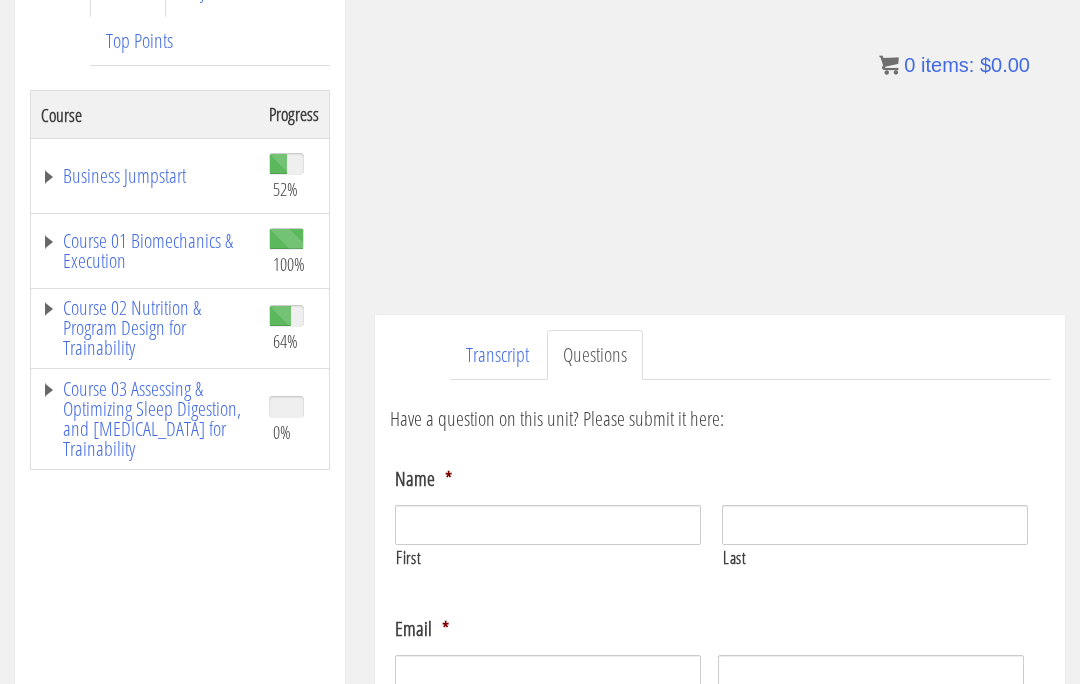 click on "Transcript" at bounding box center (497, 355) 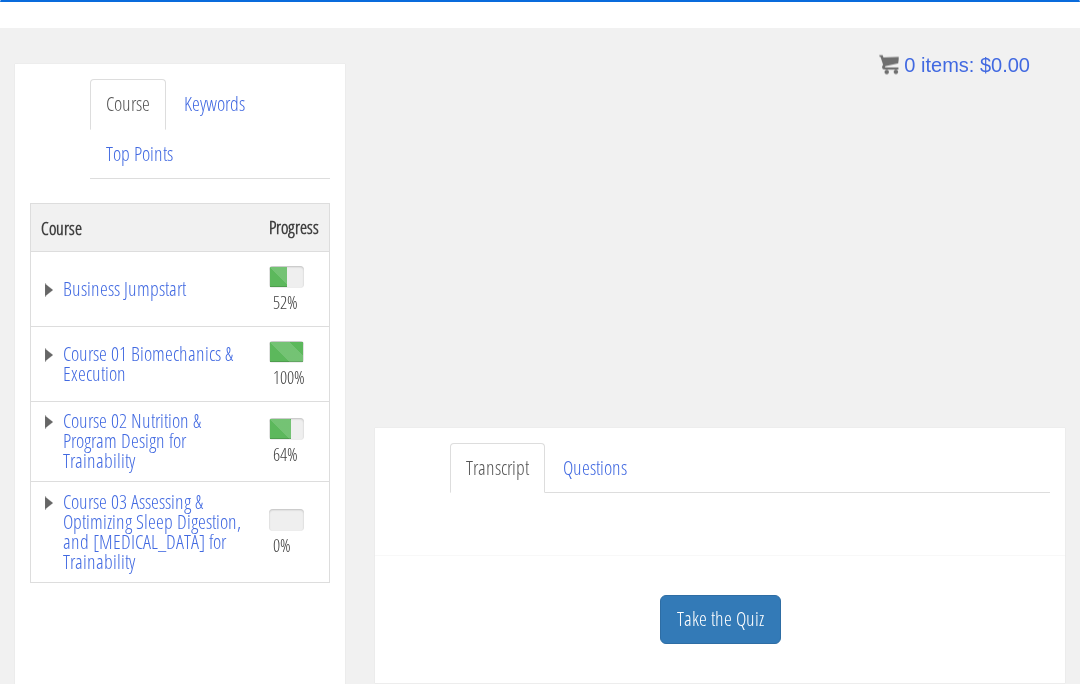 scroll, scrollTop: 198, scrollLeft: 0, axis: vertical 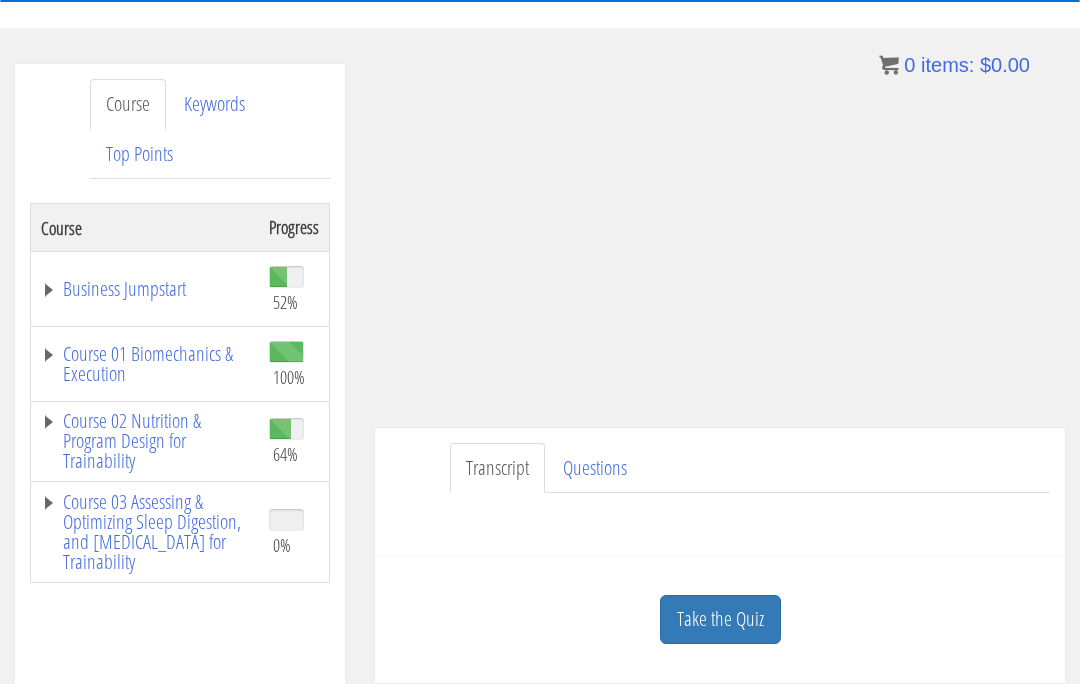 click on "Take the Quiz" at bounding box center (720, 619) 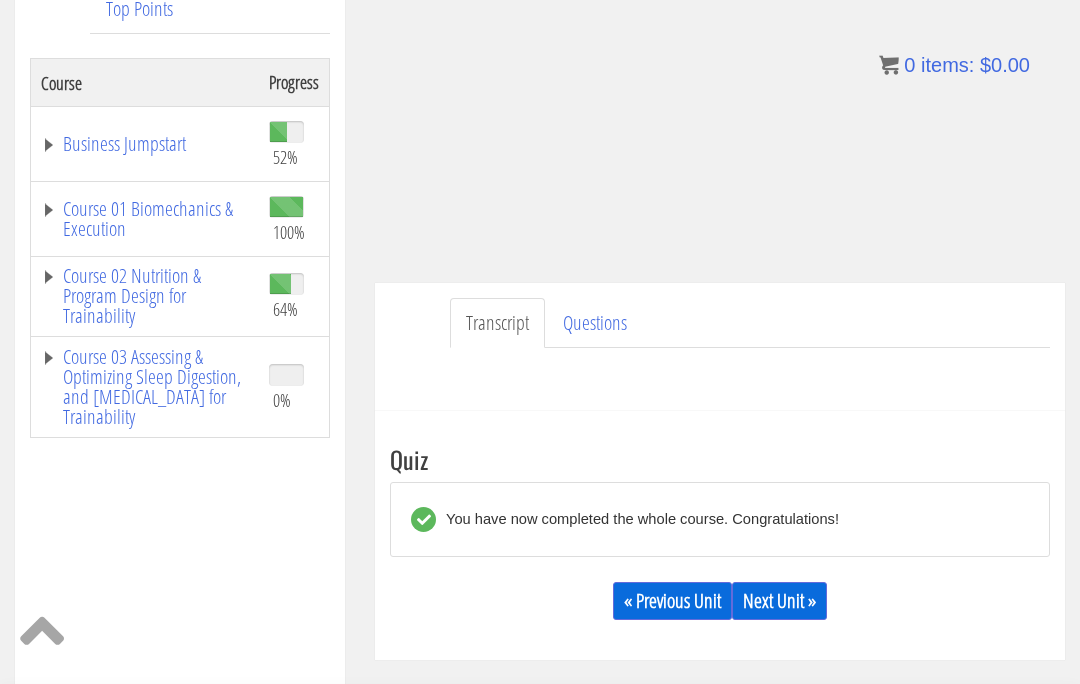 scroll, scrollTop: 357, scrollLeft: 0, axis: vertical 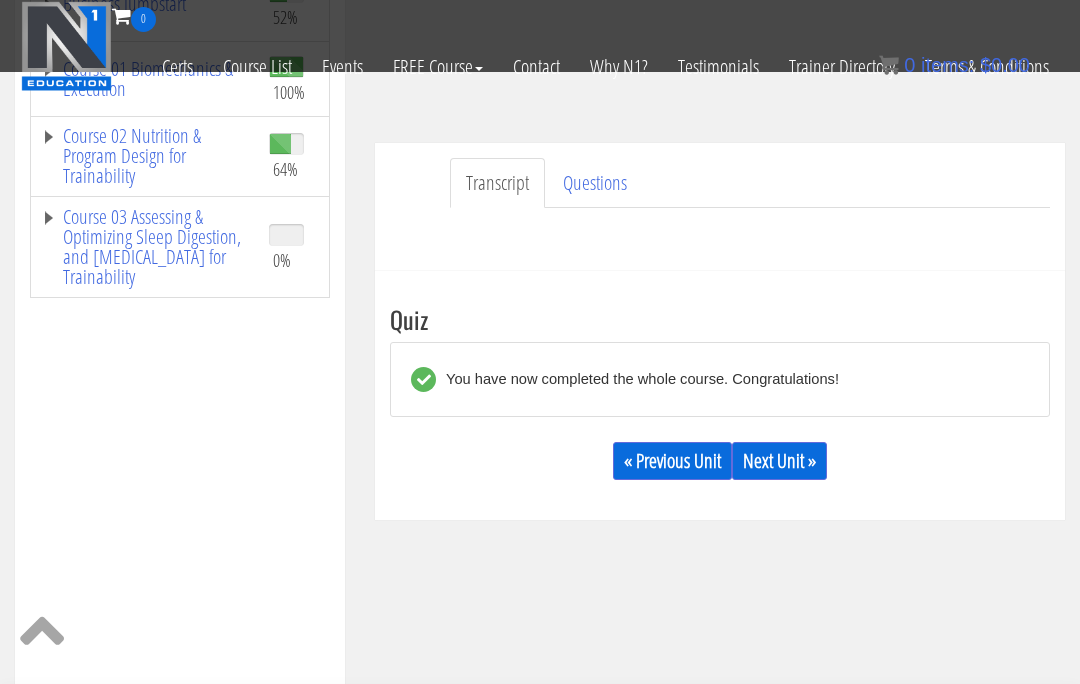 click on "You have now completed the whole course. Congratulations!" at bounding box center (637, 379) 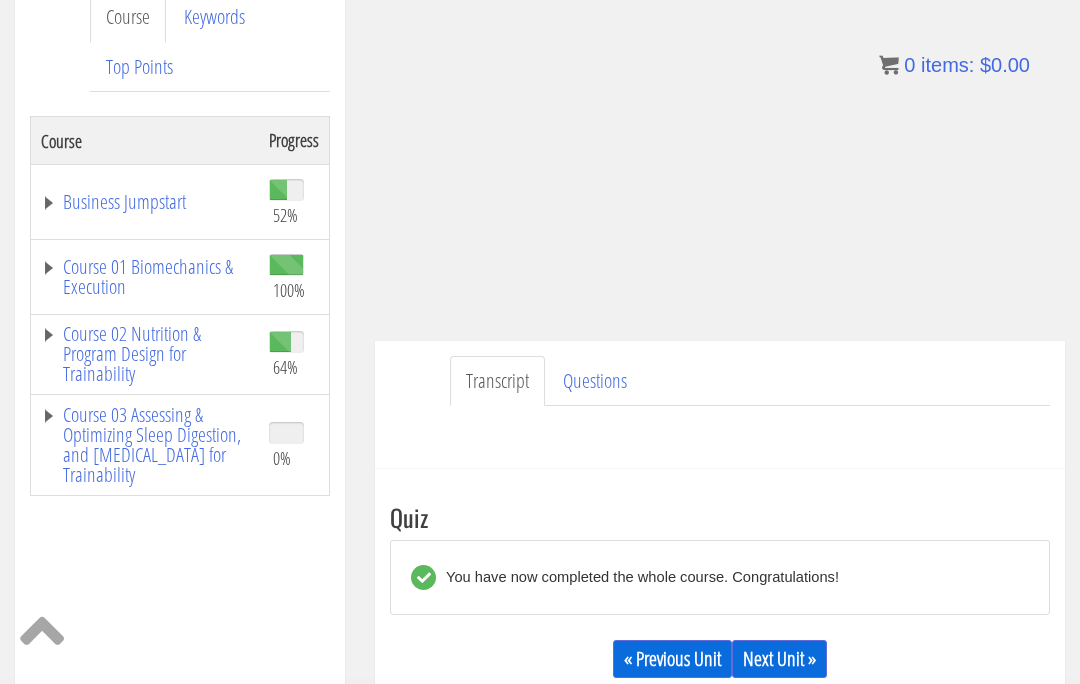 scroll, scrollTop: 280, scrollLeft: 0, axis: vertical 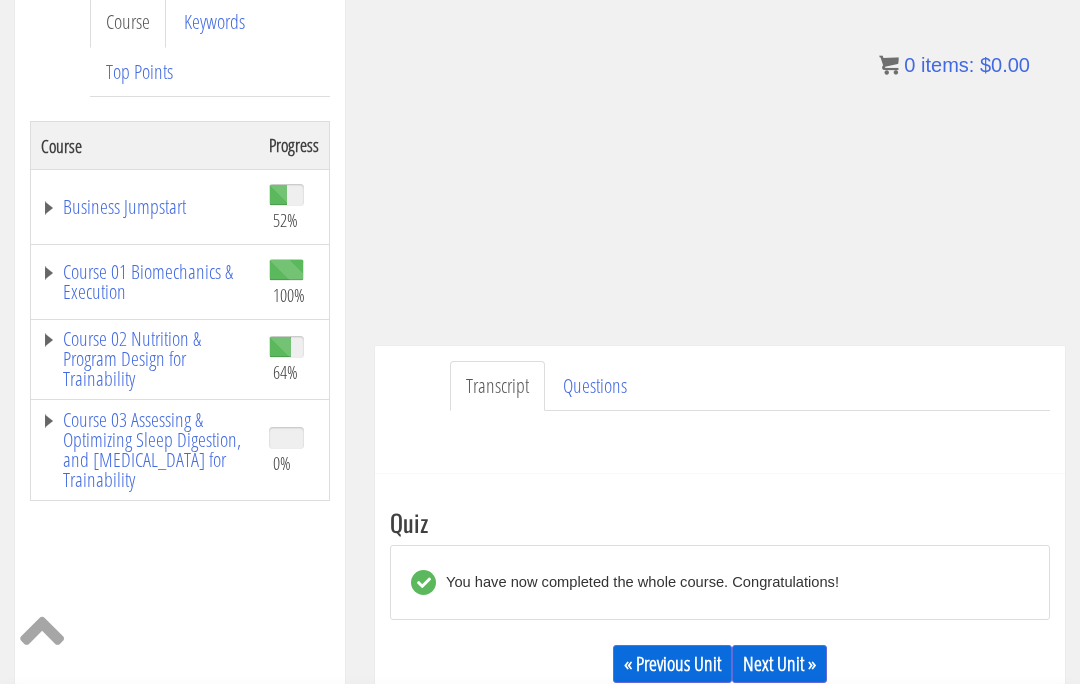 click on "You have now completed the whole course. Congratulations!" at bounding box center [637, 582] 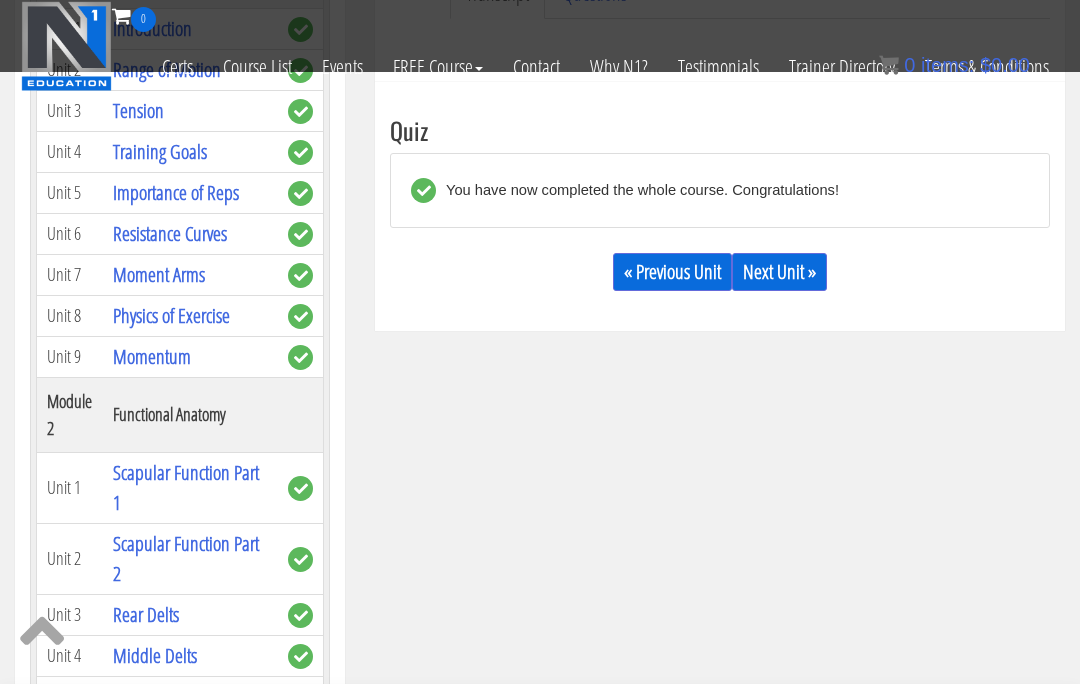 scroll, scrollTop: 545, scrollLeft: 0, axis: vertical 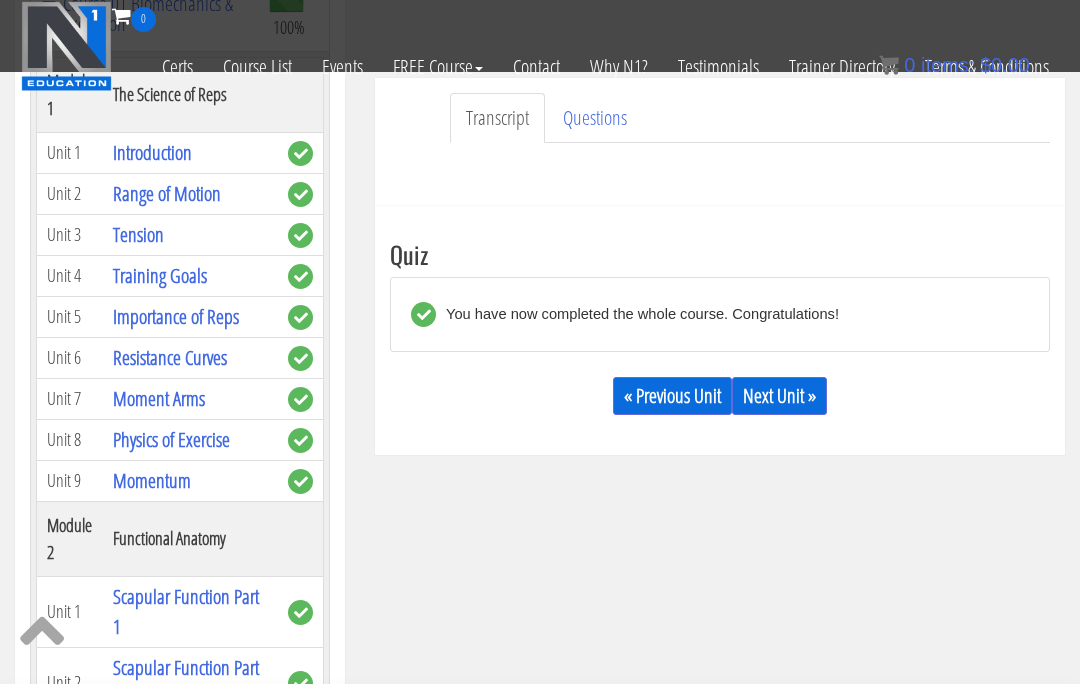 click on "Training Goals" at bounding box center (160, 275) 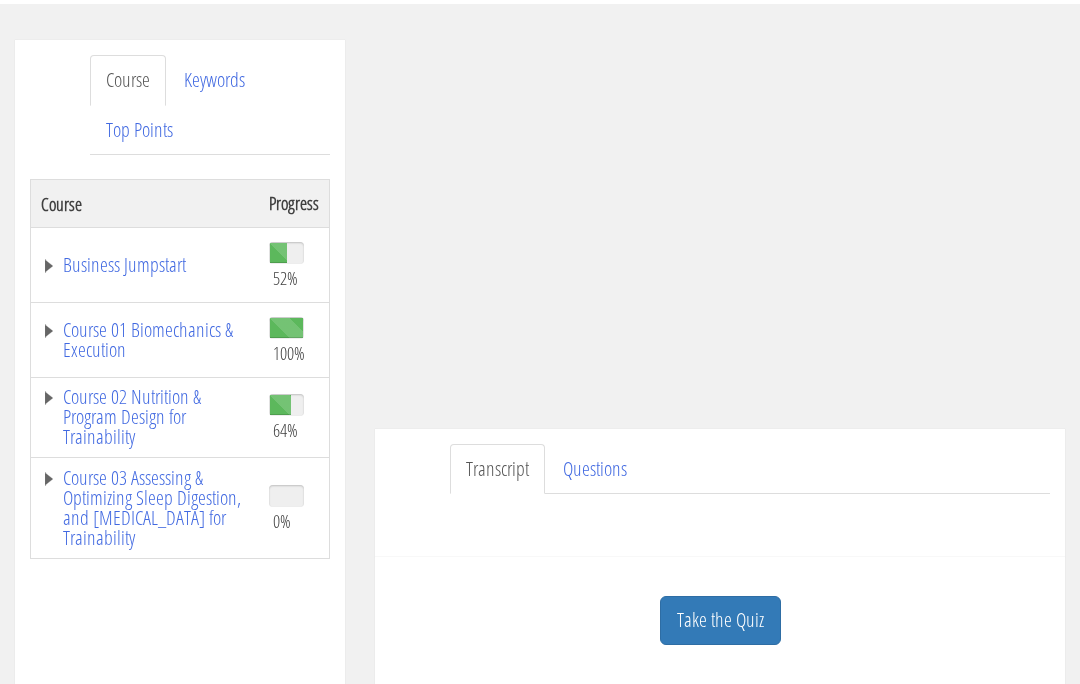 scroll, scrollTop: 222, scrollLeft: 0, axis: vertical 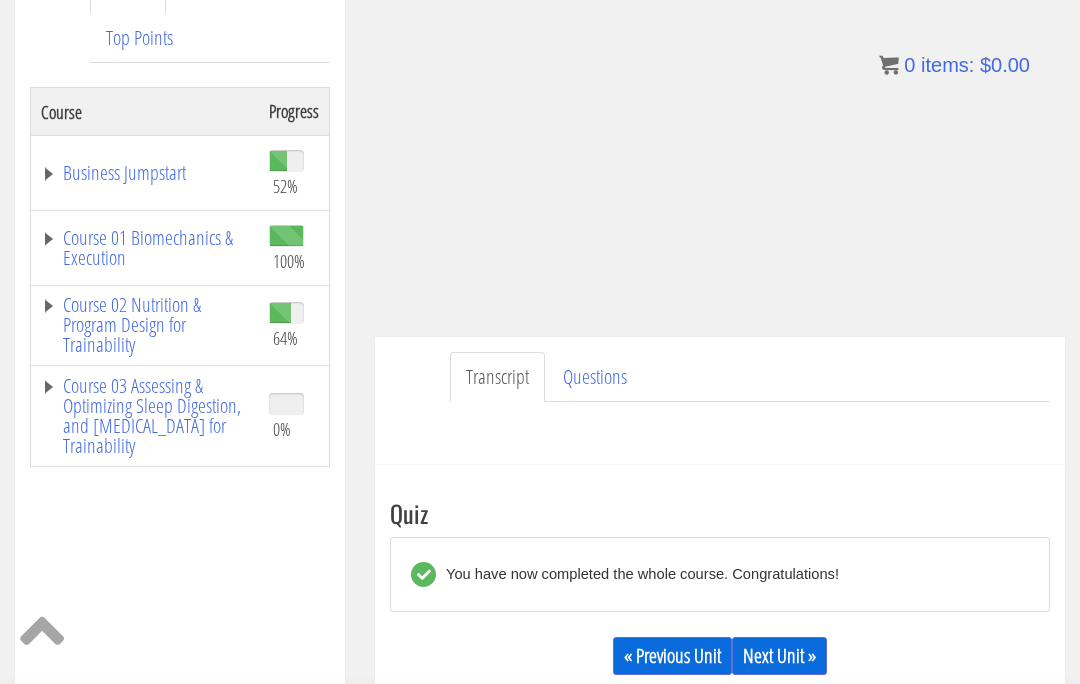 click on "You have now completed the whole course. Congratulations!" at bounding box center (637, 574) 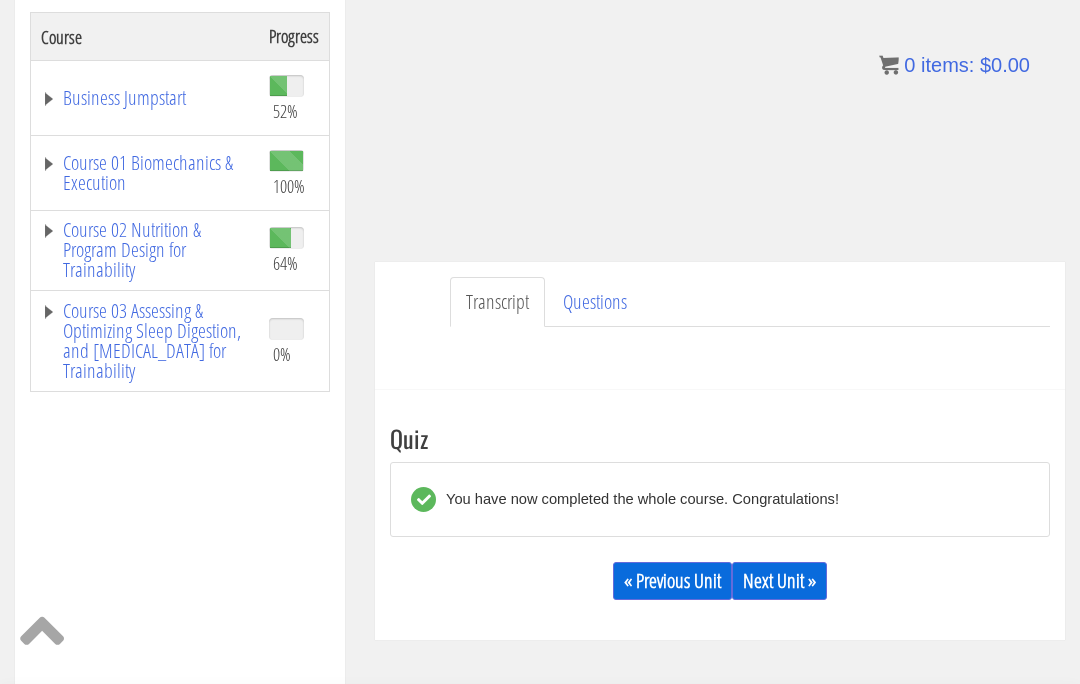 scroll, scrollTop: 398, scrollLeft: 0, axis: vertical 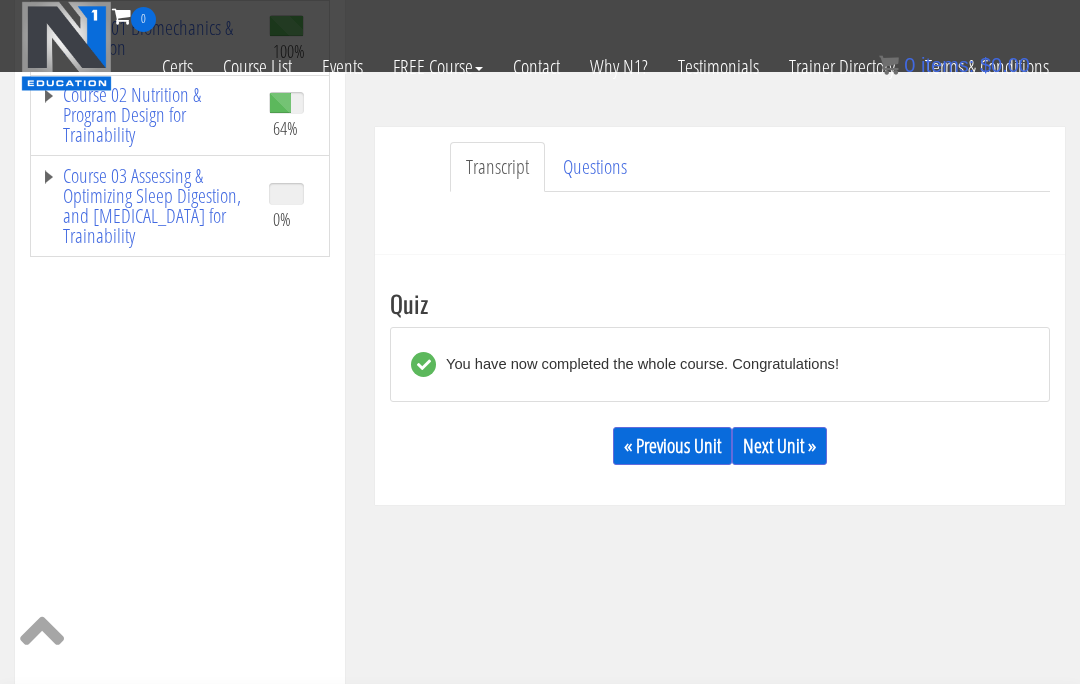 click on "You have now completed the whole course. Congratulations!" at bounding box center (720, 364) 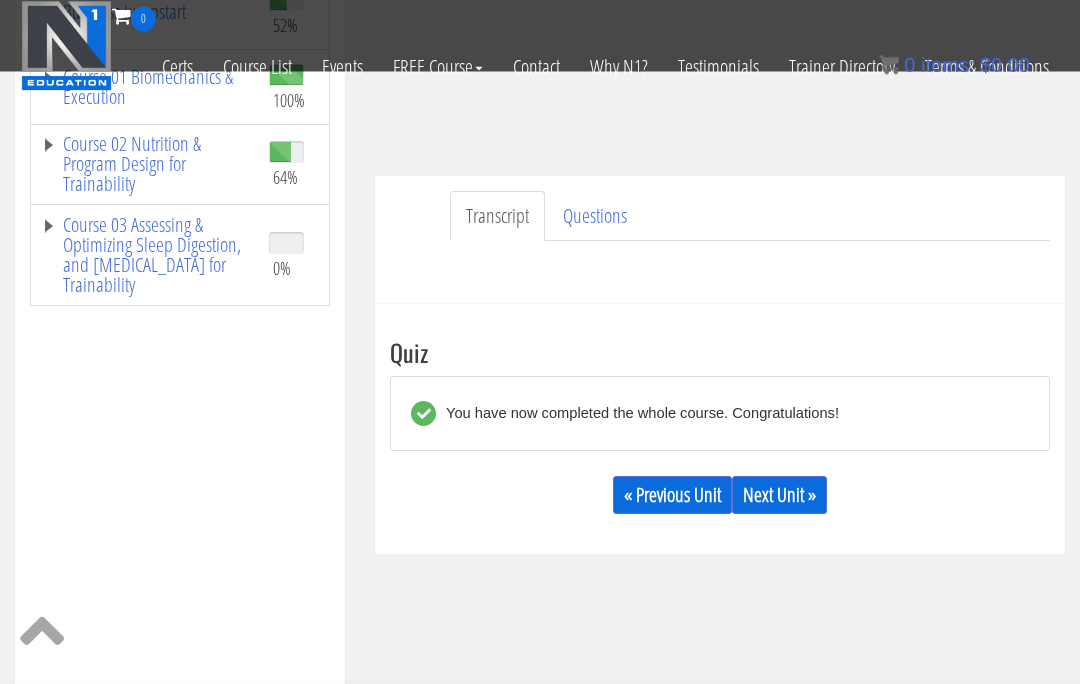 scroll, scrollTop: 335, scrollLeft: 0, axis: vertical 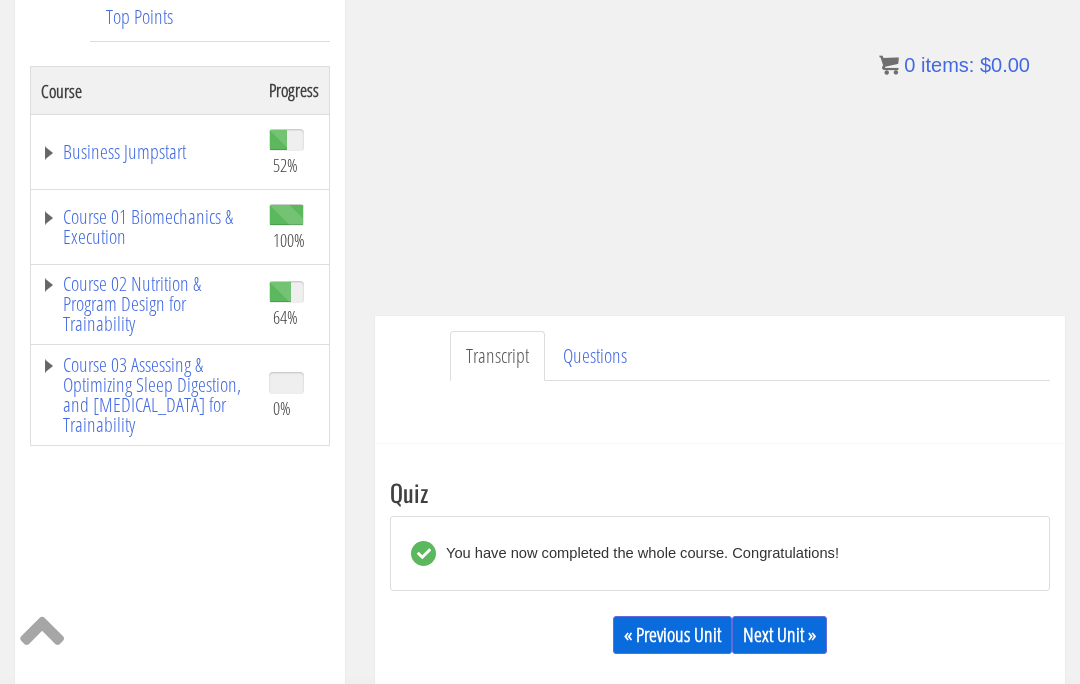click on "Quiz" at bounding box center [720, 492] 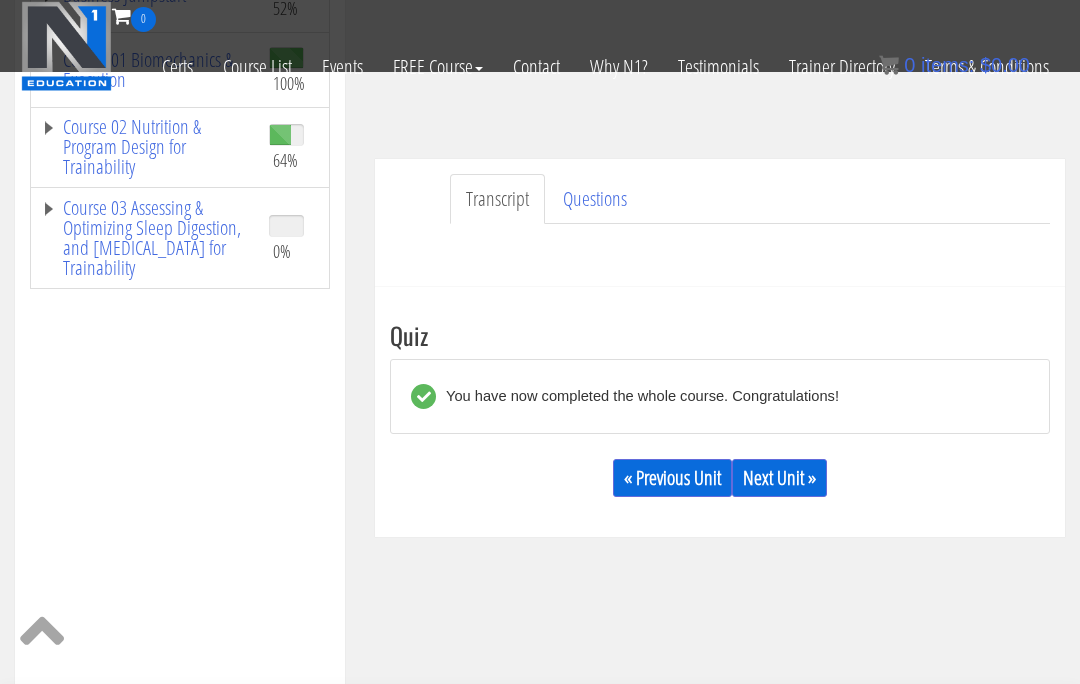 scroll, scrollTop: 502, scrollLeft: 0, axis: vertical 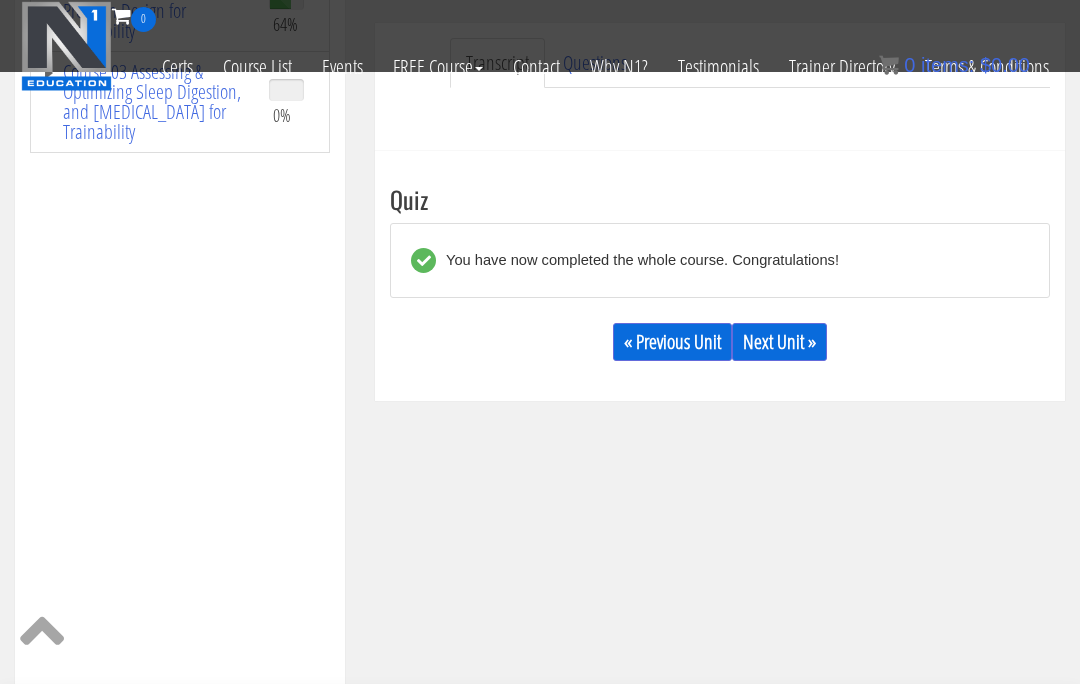 click on "You have now completed the whole course. Congratulations!" at bounding box center (637, 260) 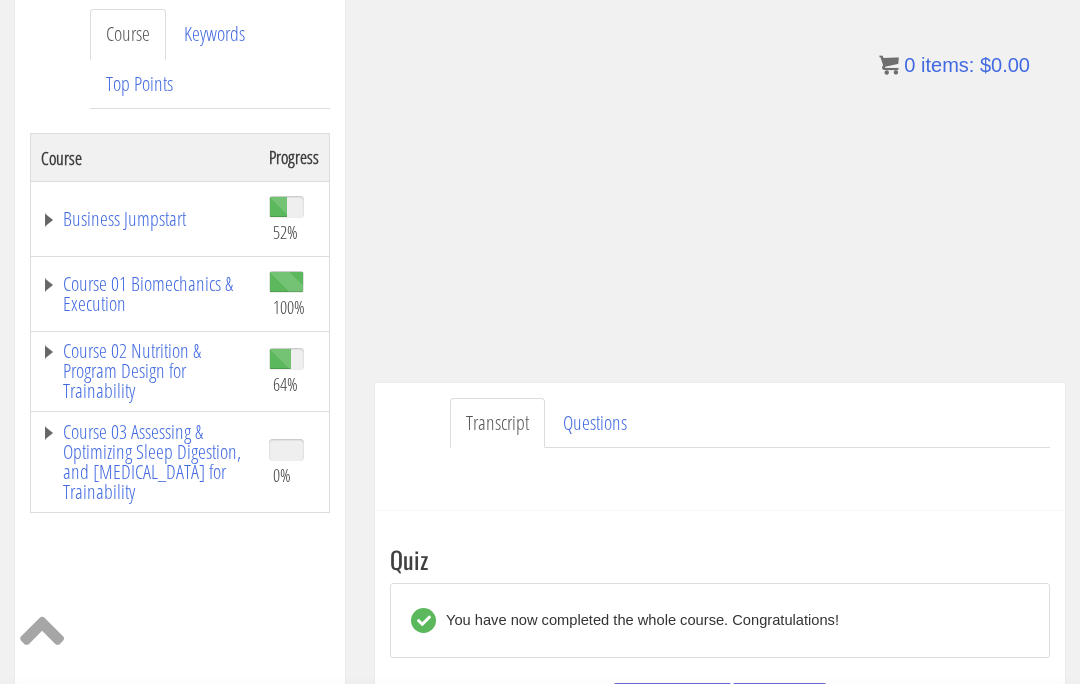 scroll, scrollTop: 267, scrollLeft: 0, axis: vertical 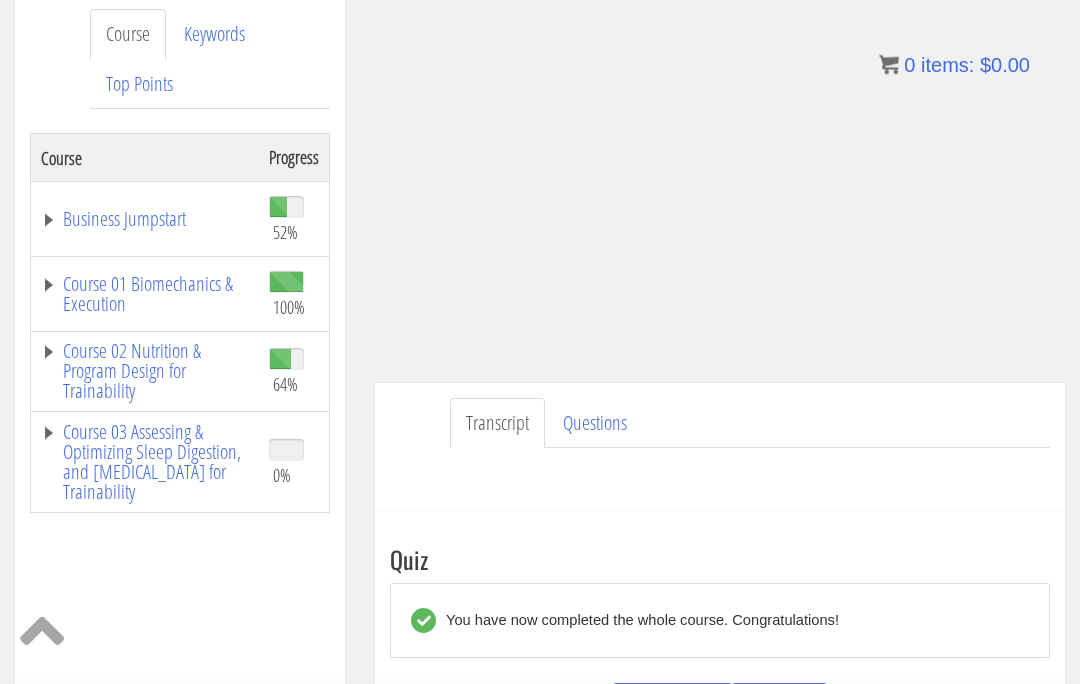 click on "You have now completed the whole course. Congratulations!" at bounding box center [637, 621] 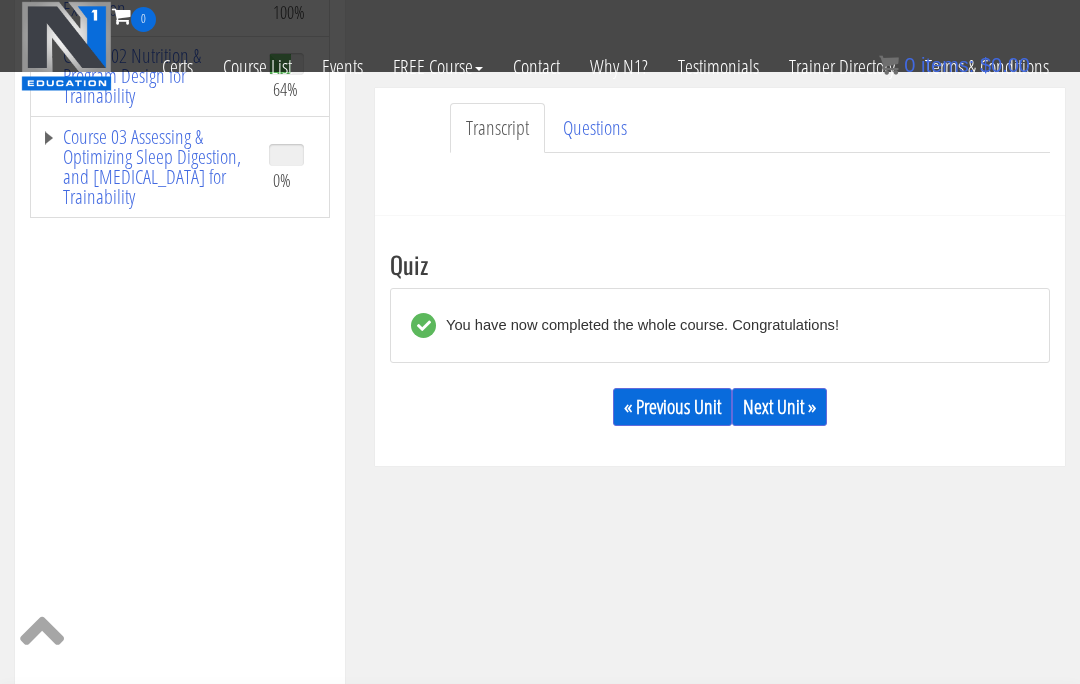 click on "Next Unit »" at bounding box center (779, 407) 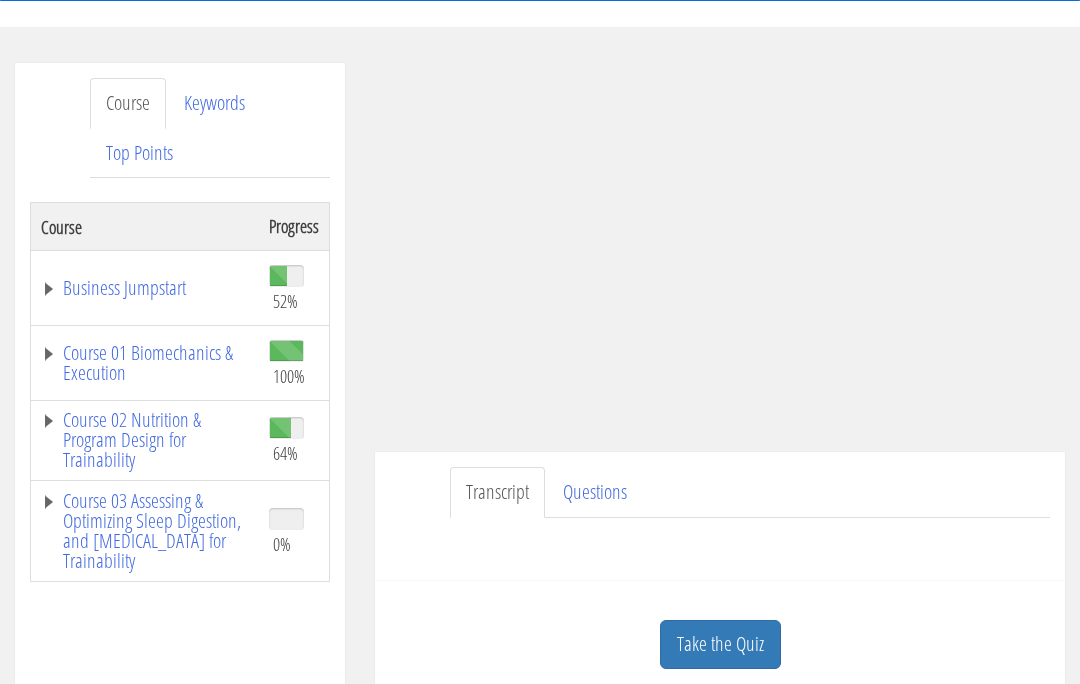 scroll, scrollTop: 199, scrollLeft: 0, axis: vertical 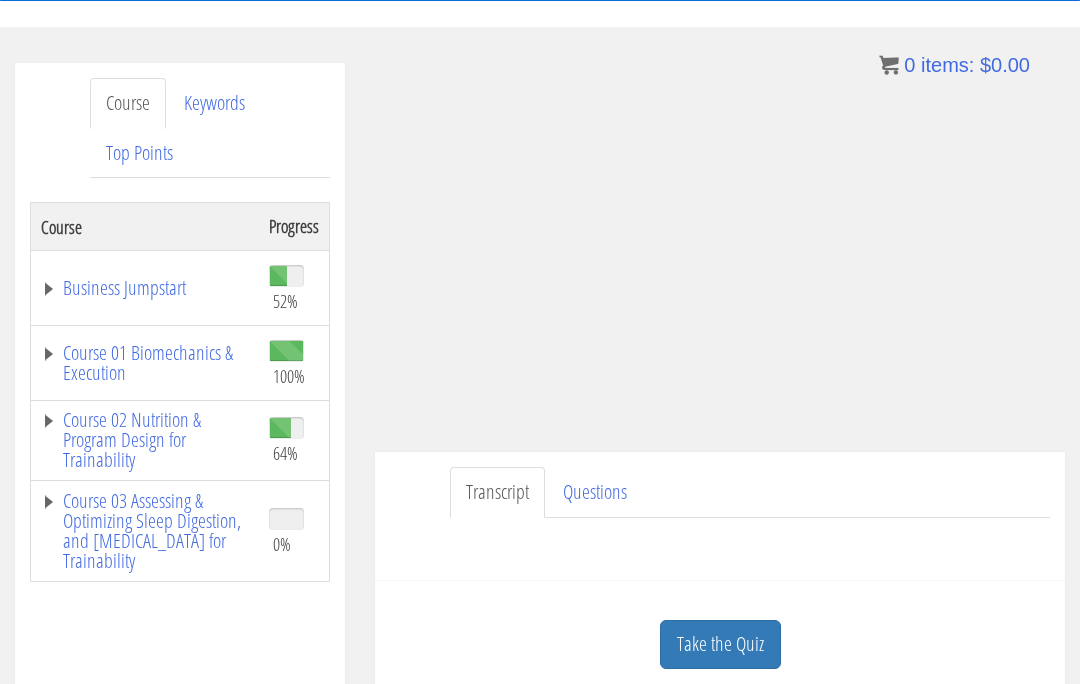 click on "Course 01 Biomechanics & Execution" at bounding box center [145, 363] 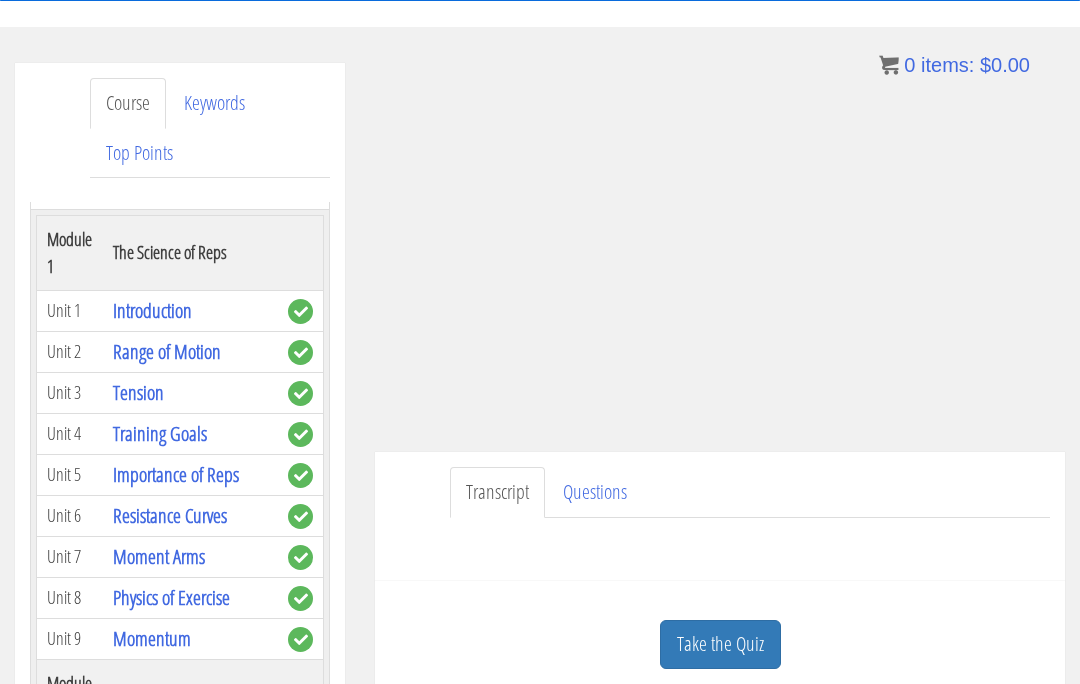 scroll, scrollTop: 190, scrollLeft: 0, axis: vertical 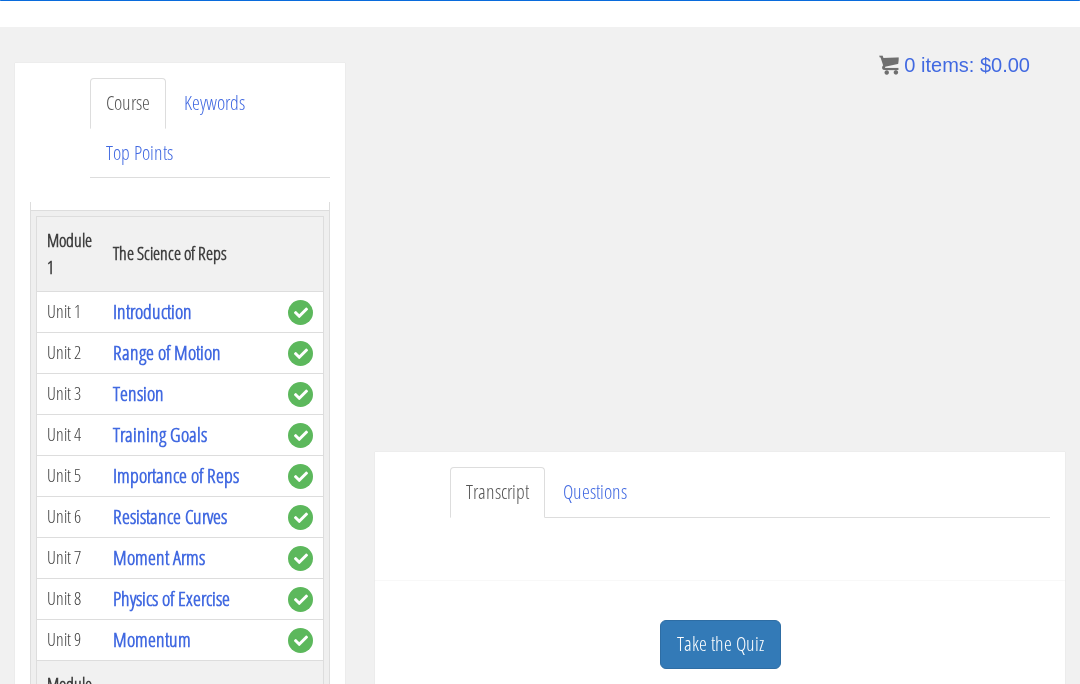 click on "Importance of Reps" at bounding box center [176, 475] 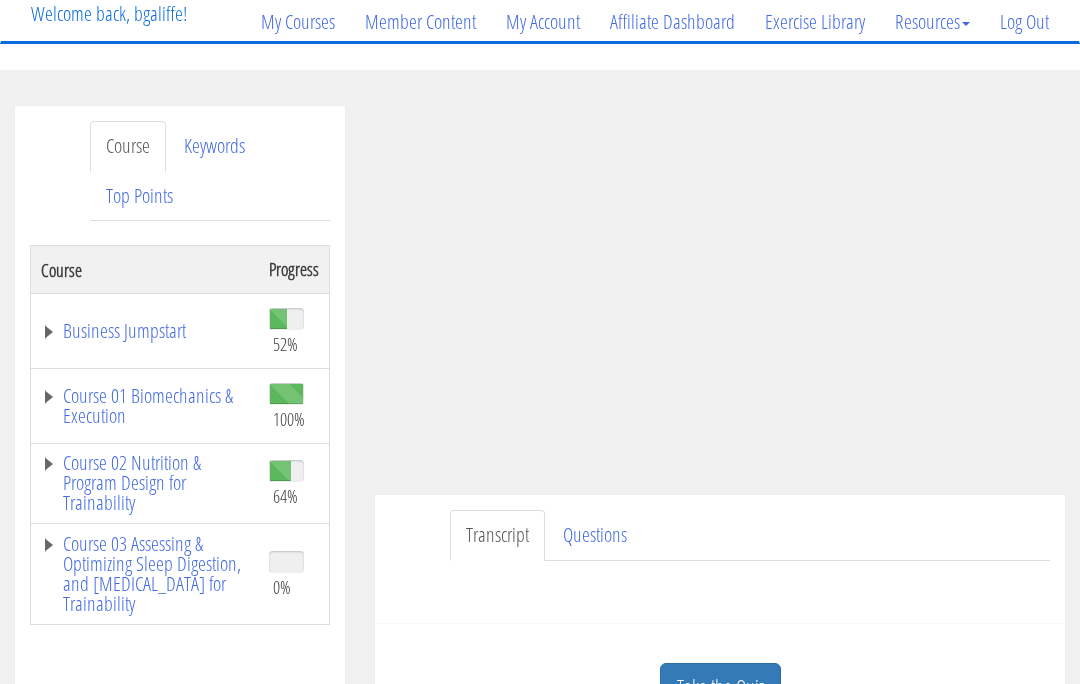 scroll, scrollTop: 156, scrollLeft: 0, axis: vertical 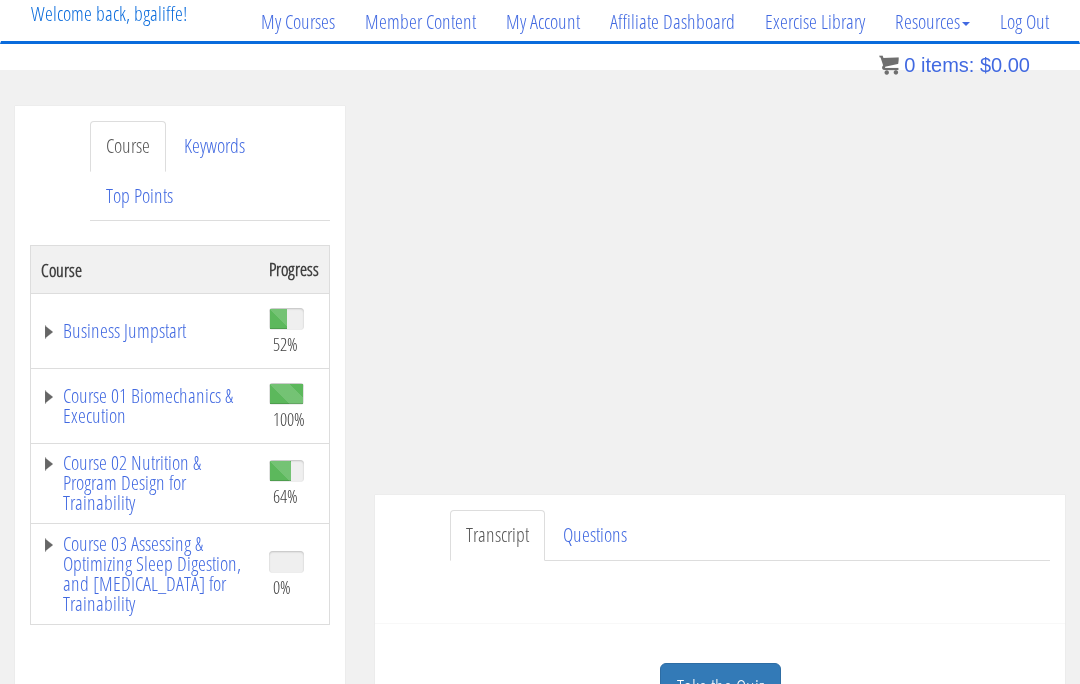 click on "Course 02 Nutrition & Program Design for Trainability" at bounding box center [145, 483] 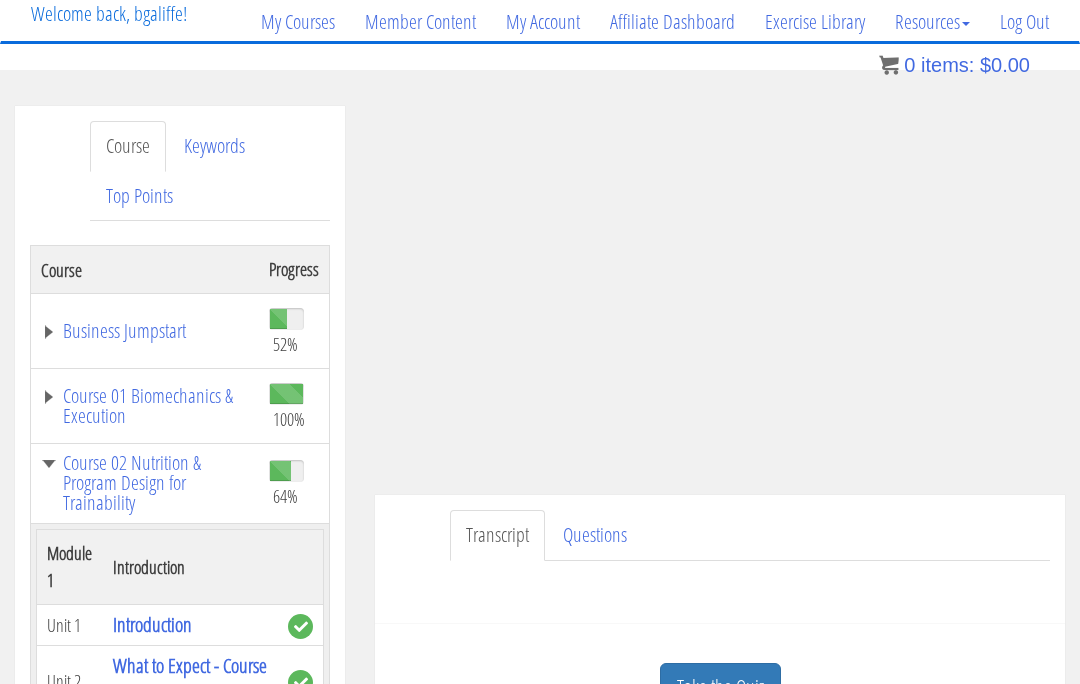 click on "Course 01 Biomechanics & Execution" at bounding box center [145, 406] 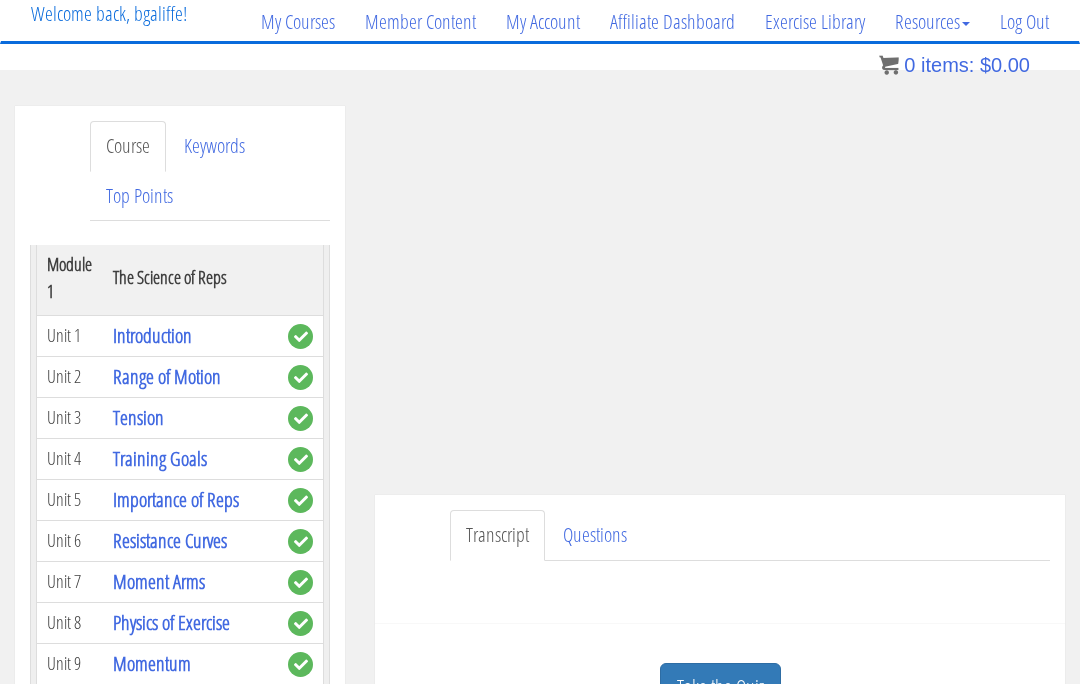 scroll, scrollTop: 213, scrollLeft: 0, axis: vertical 